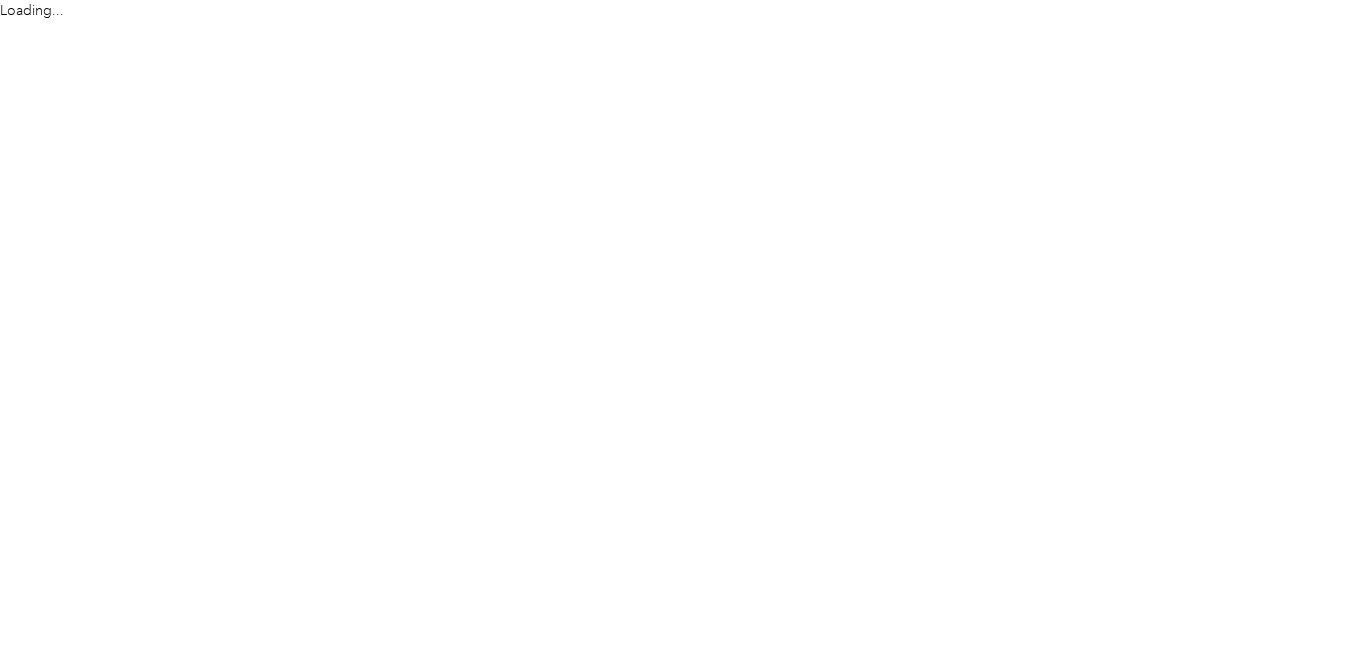 scroll, scrollTop: 0, scrollLeft: 0, axis: both 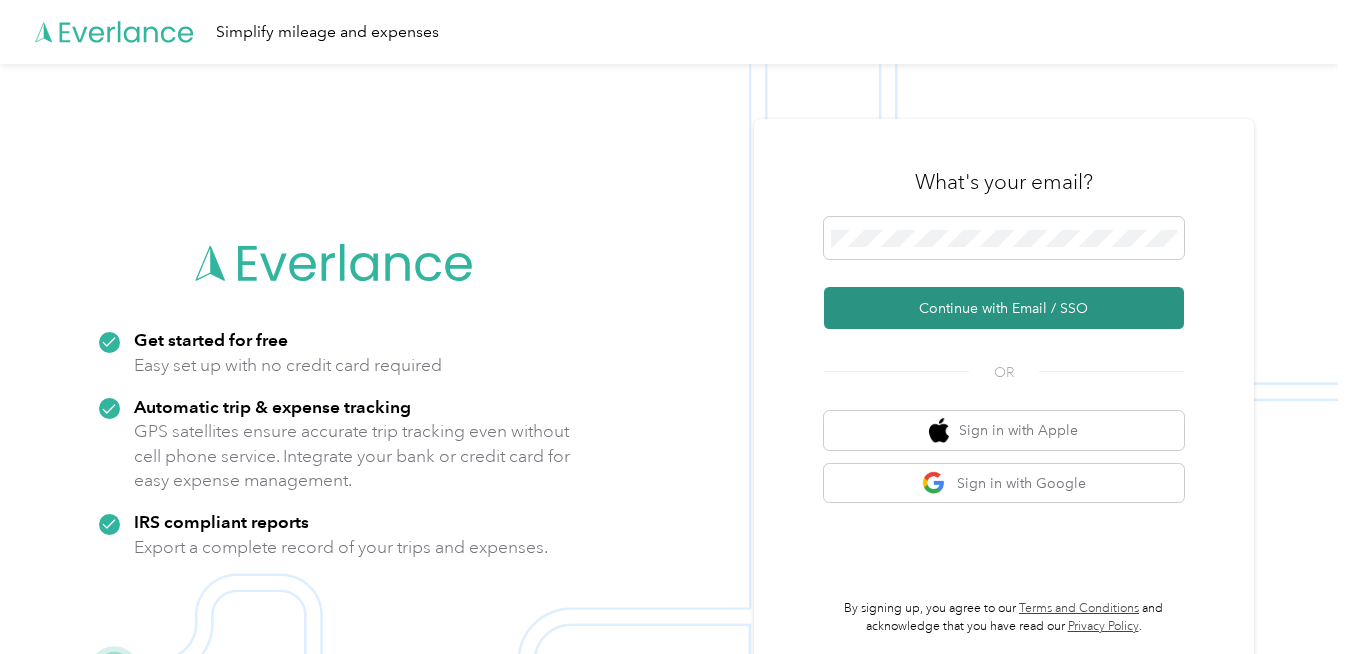 click on "Continue with Email / SSO" at bounding box center (1004, 308) 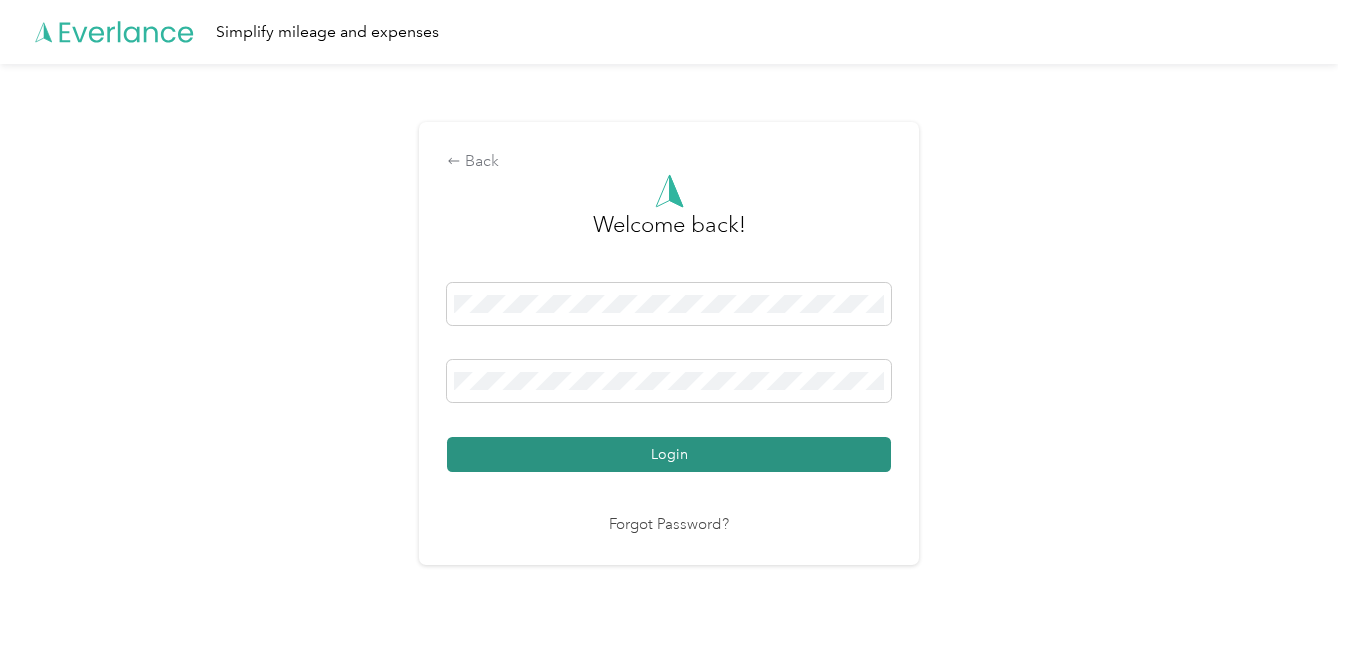 click on "Login" at bounding box center [669, 454] 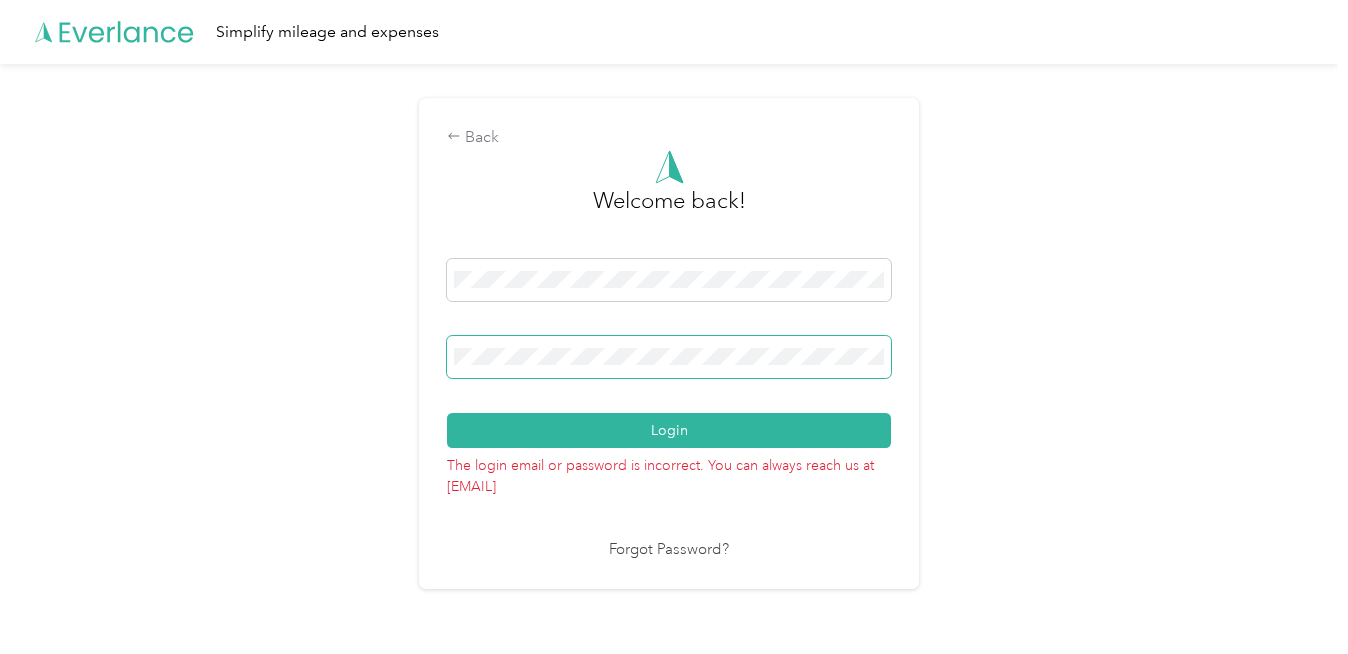 click on "Back Welcome back! Login The login email or password is incorrect. You can always reach us at [EMAIL] Forgot Password?" at bounding box center [669, 352] 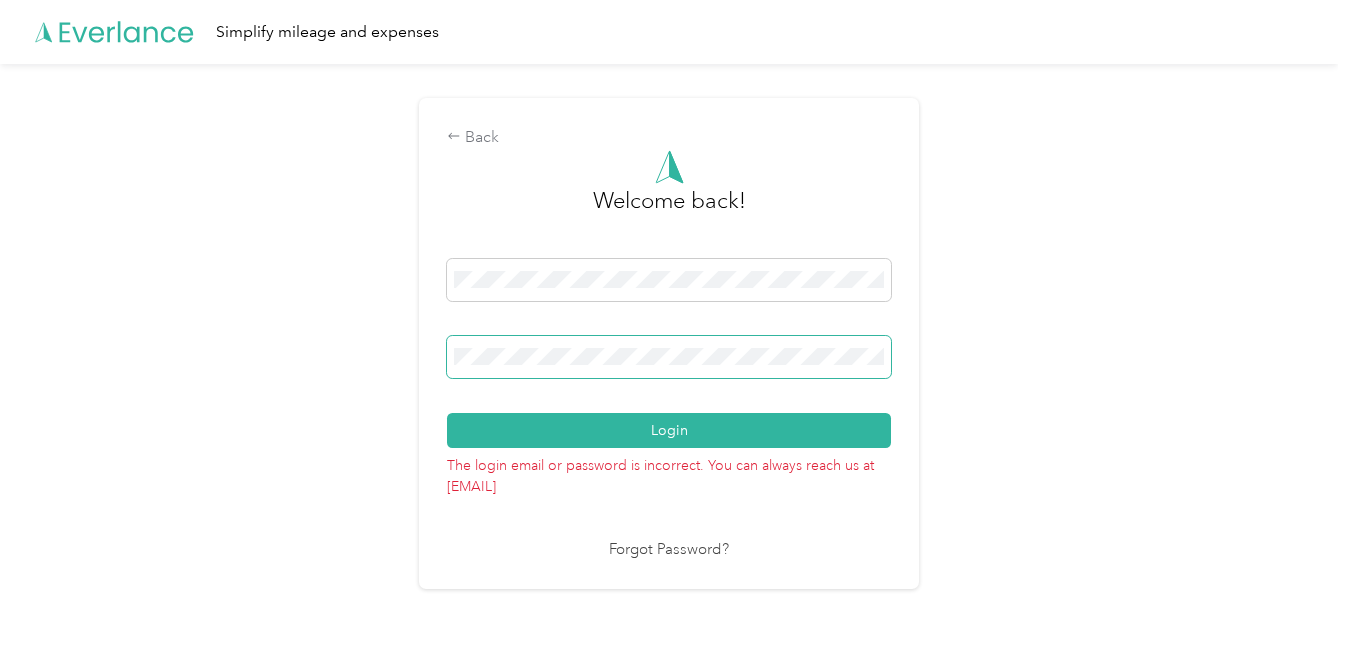 click on "Back Welcome back! Login The login email or password is incorrect. You can always reach us at [EMAIL] Forgot Password?" at bounding box center [669, 352] 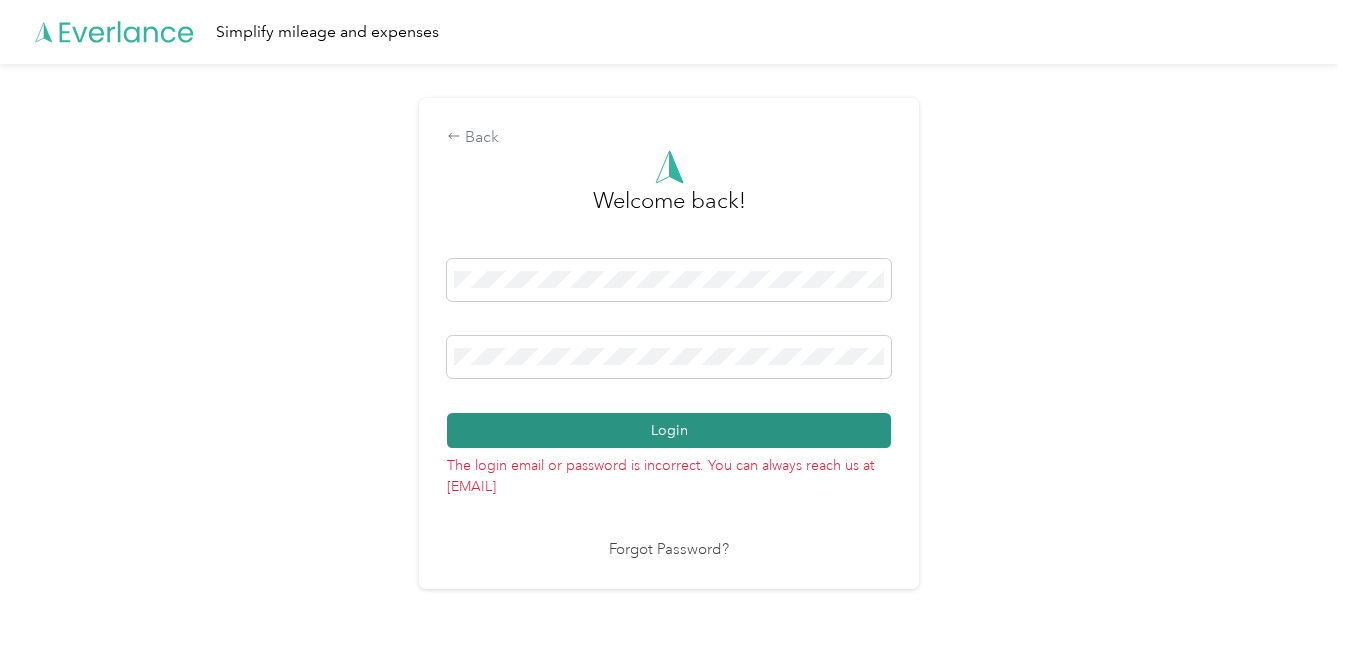click on "Login" at bounding box center [669, 430] 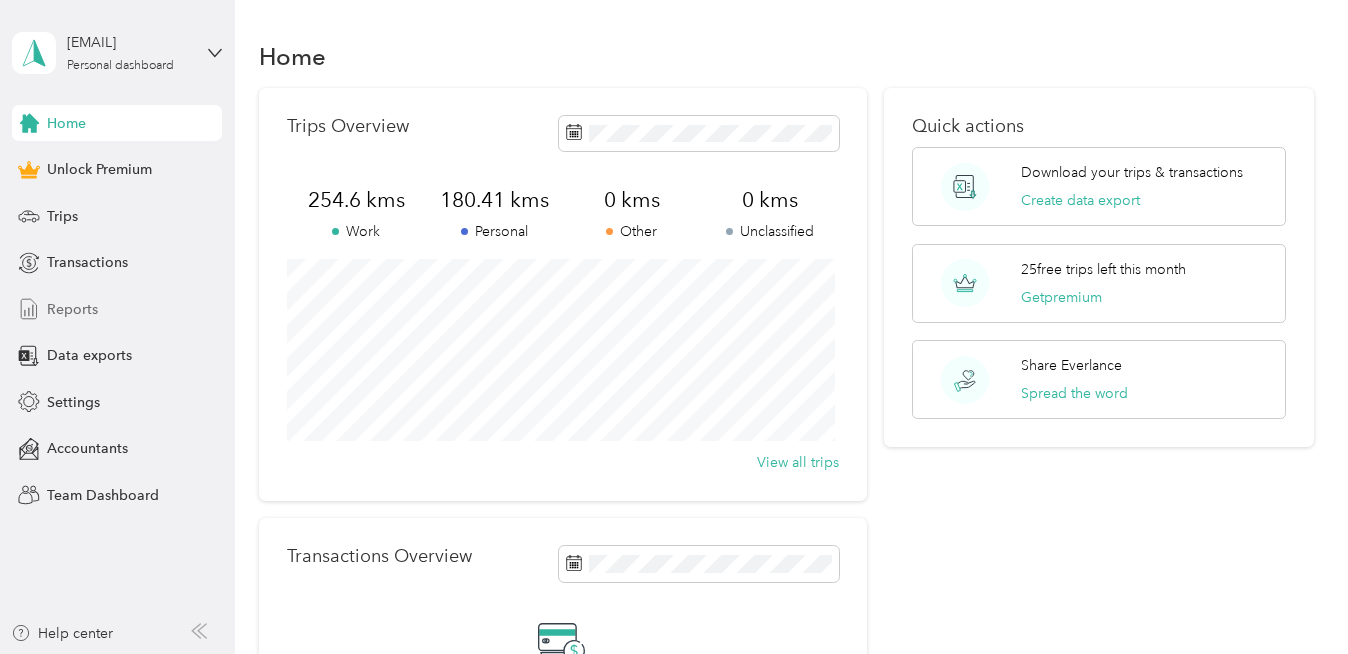 click on "Reports" at bounding box center [72, 309] 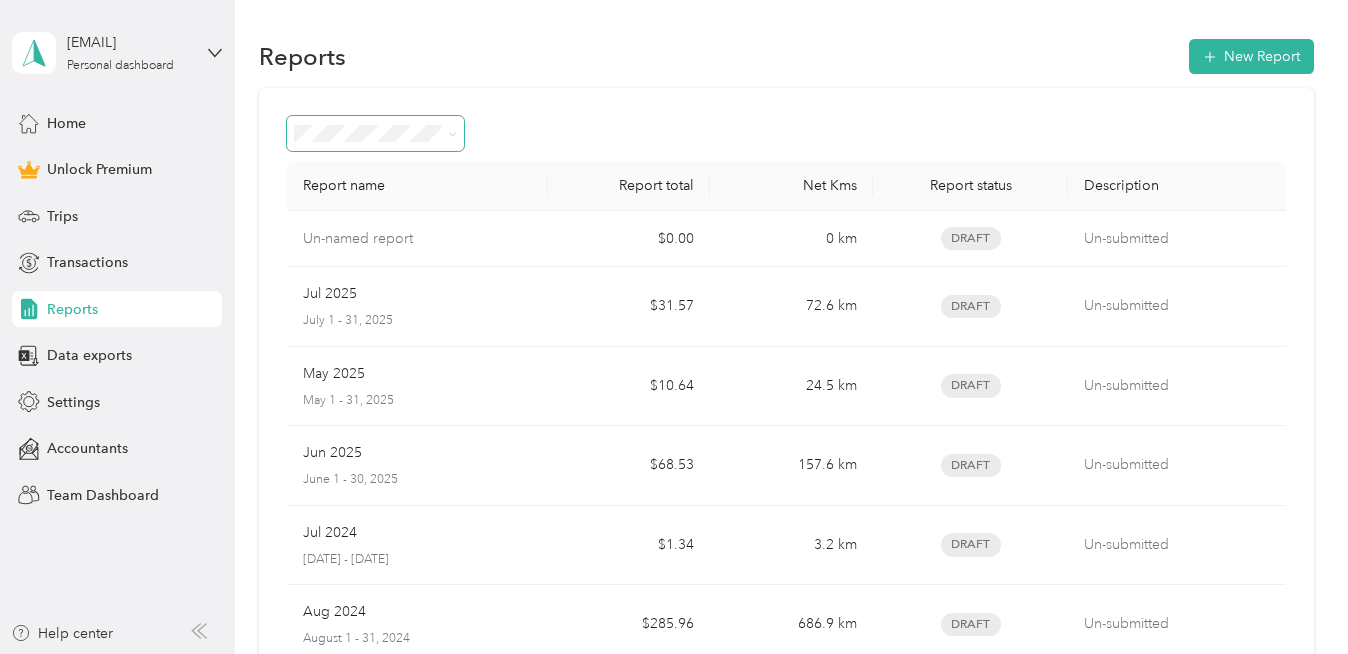 click at bounding box center [452, 133] 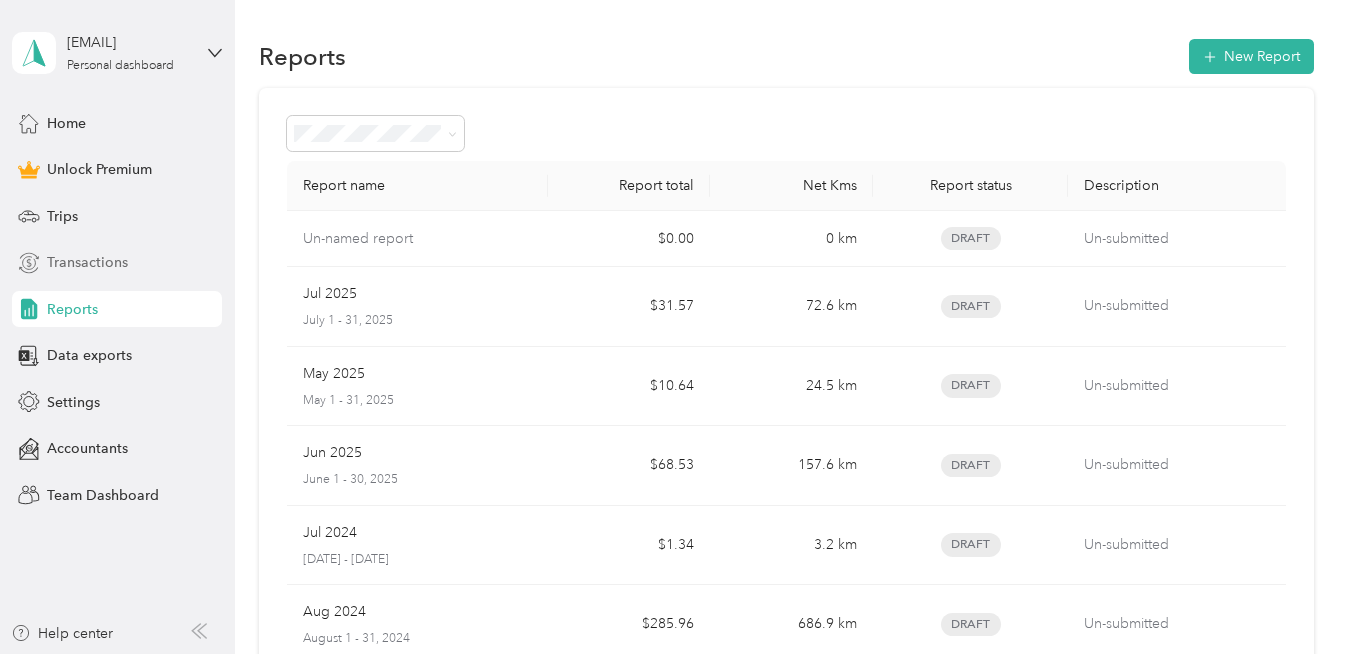 click on "Transactions" at bounding box center [117, 263] 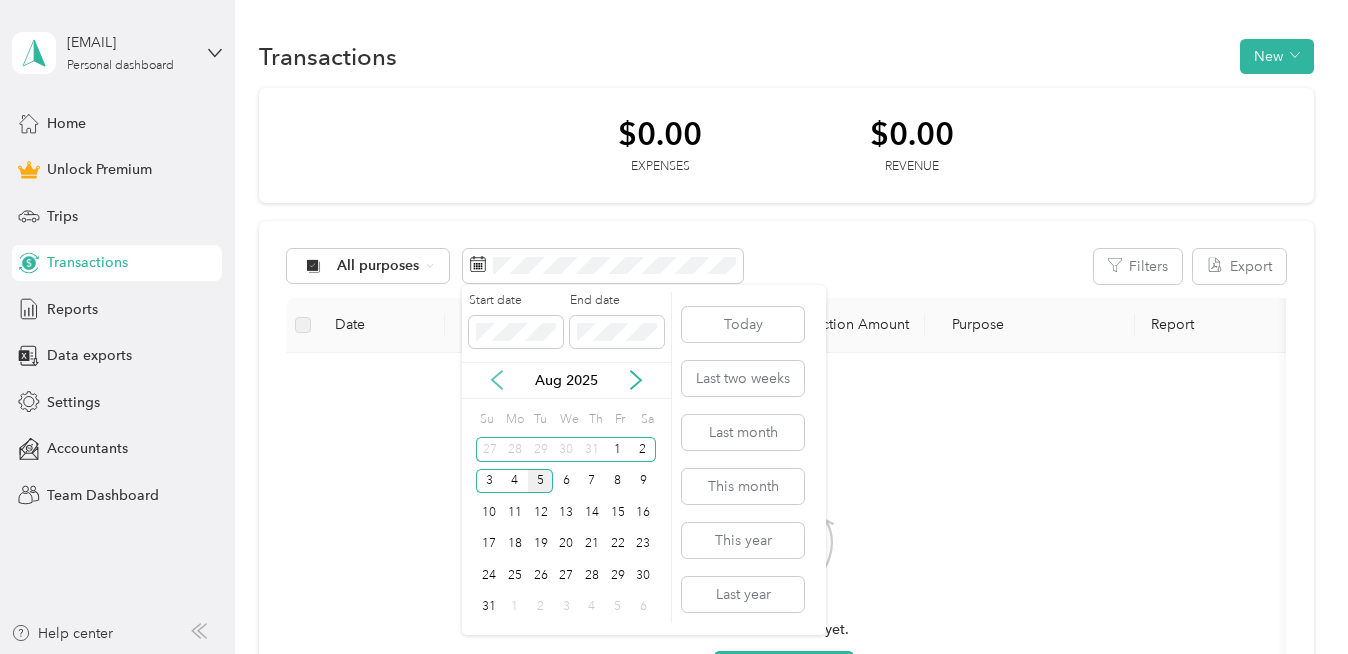 click 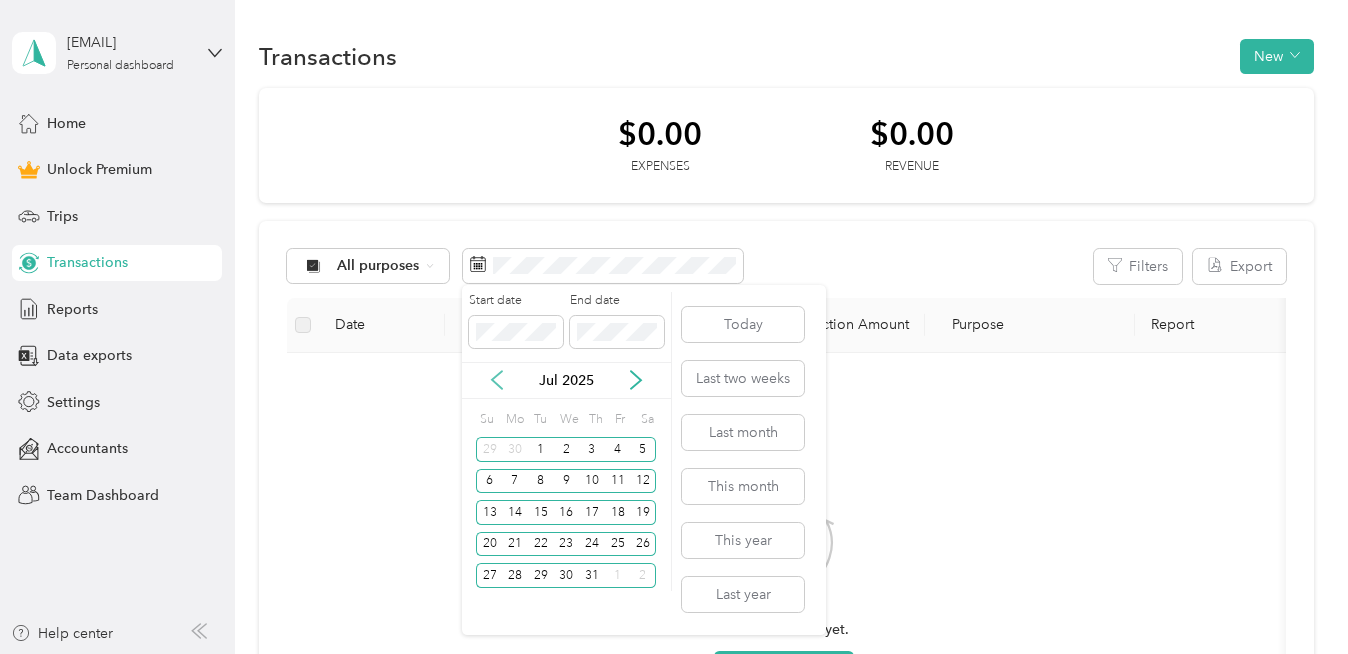 click 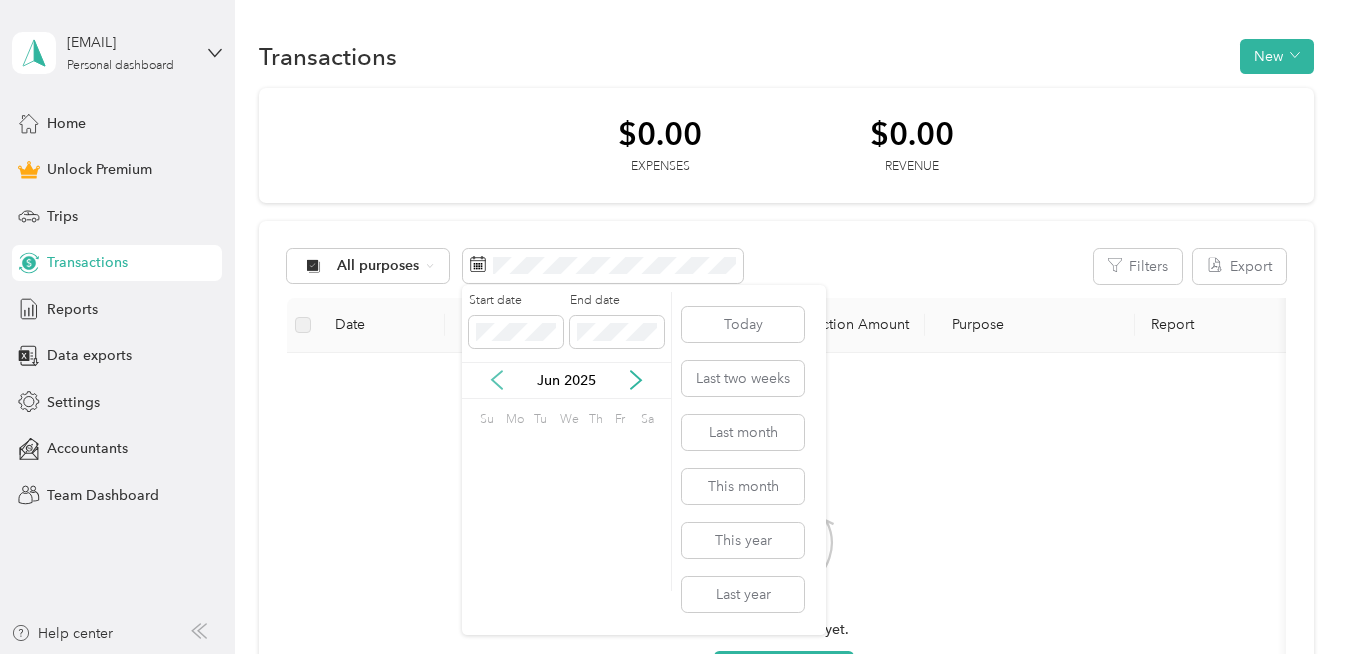 click 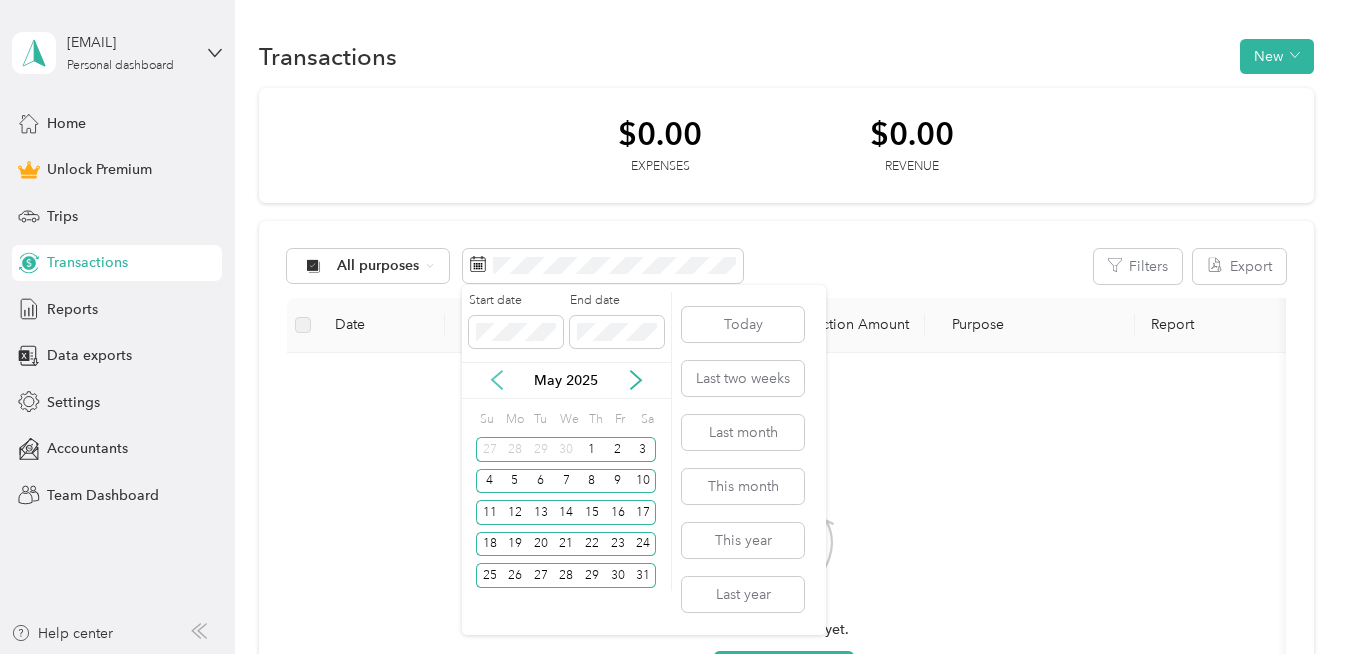 click 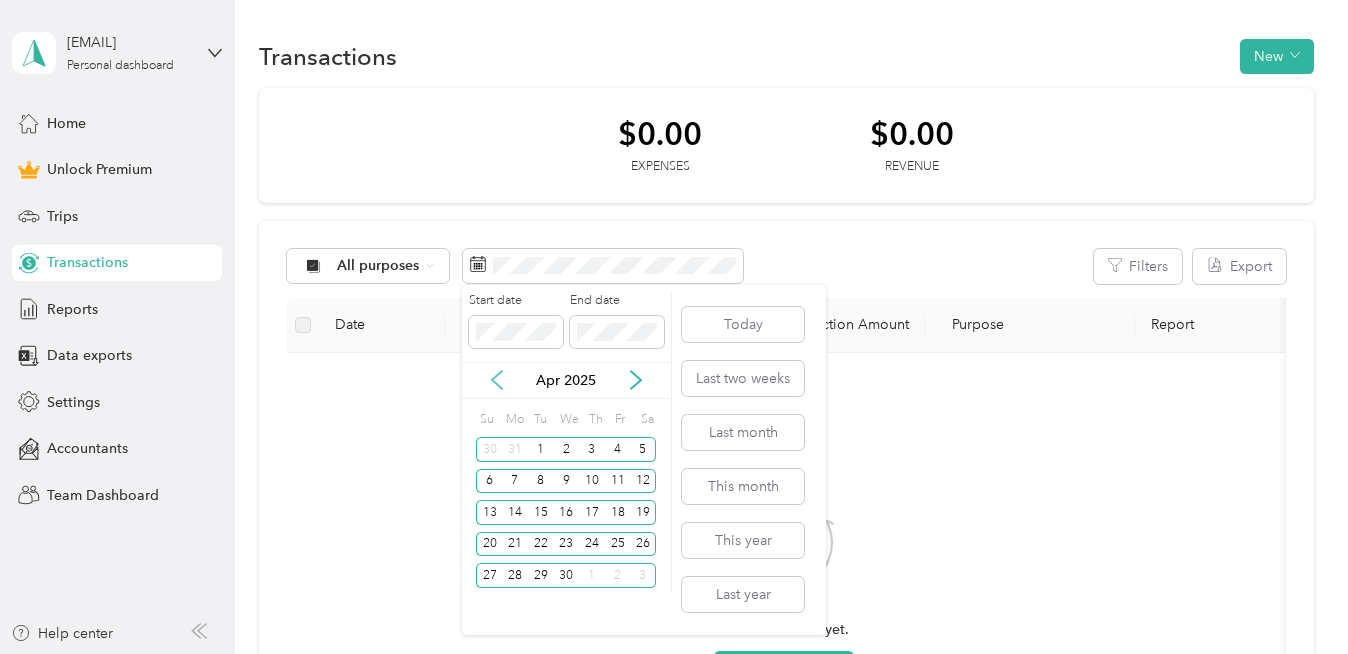 click 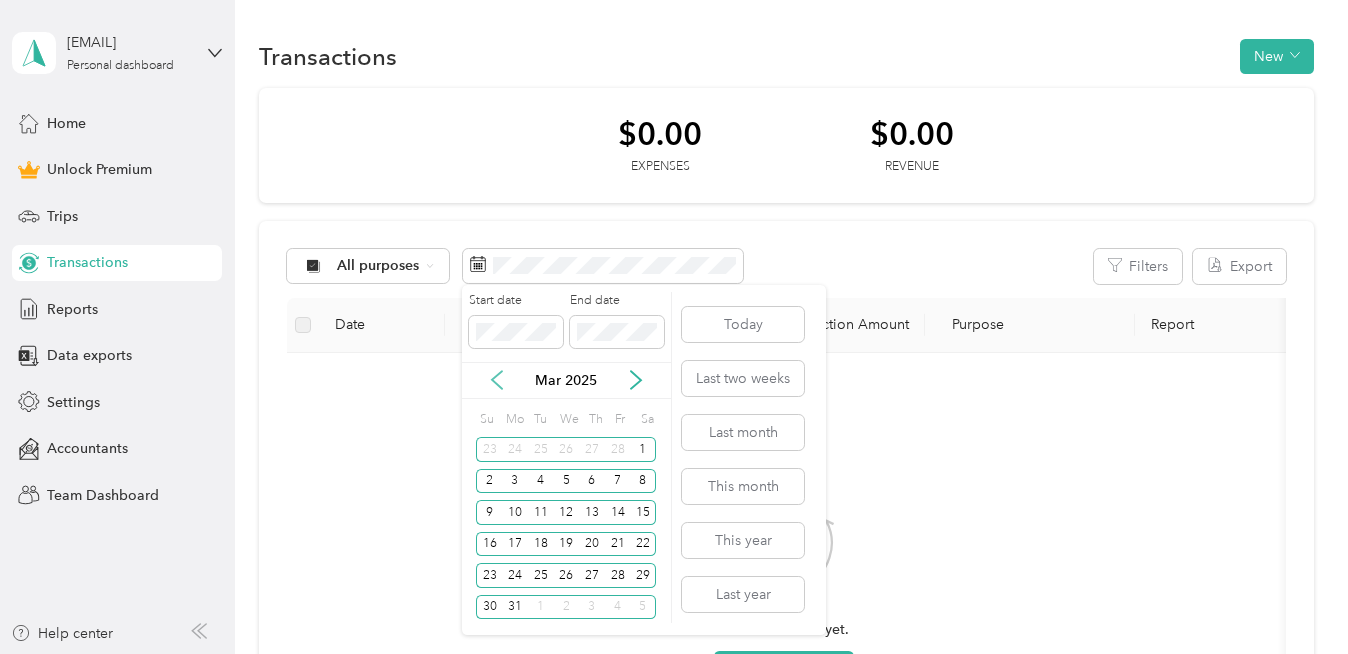 click 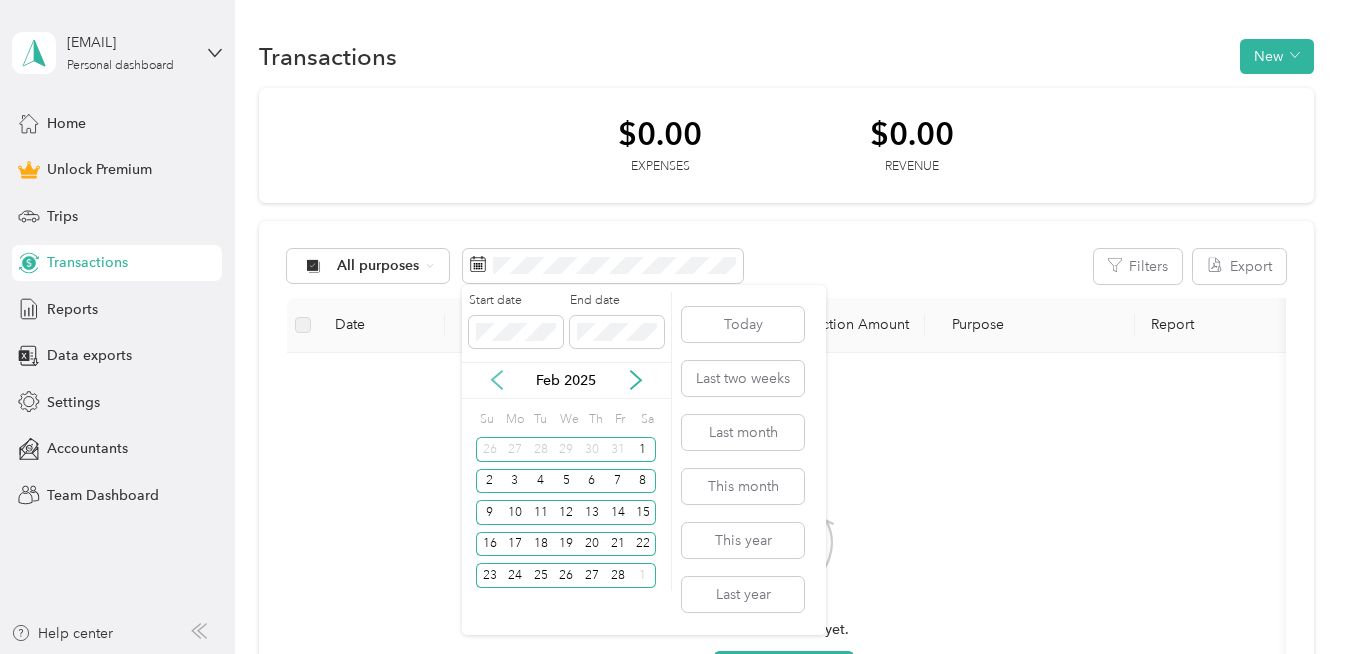 click 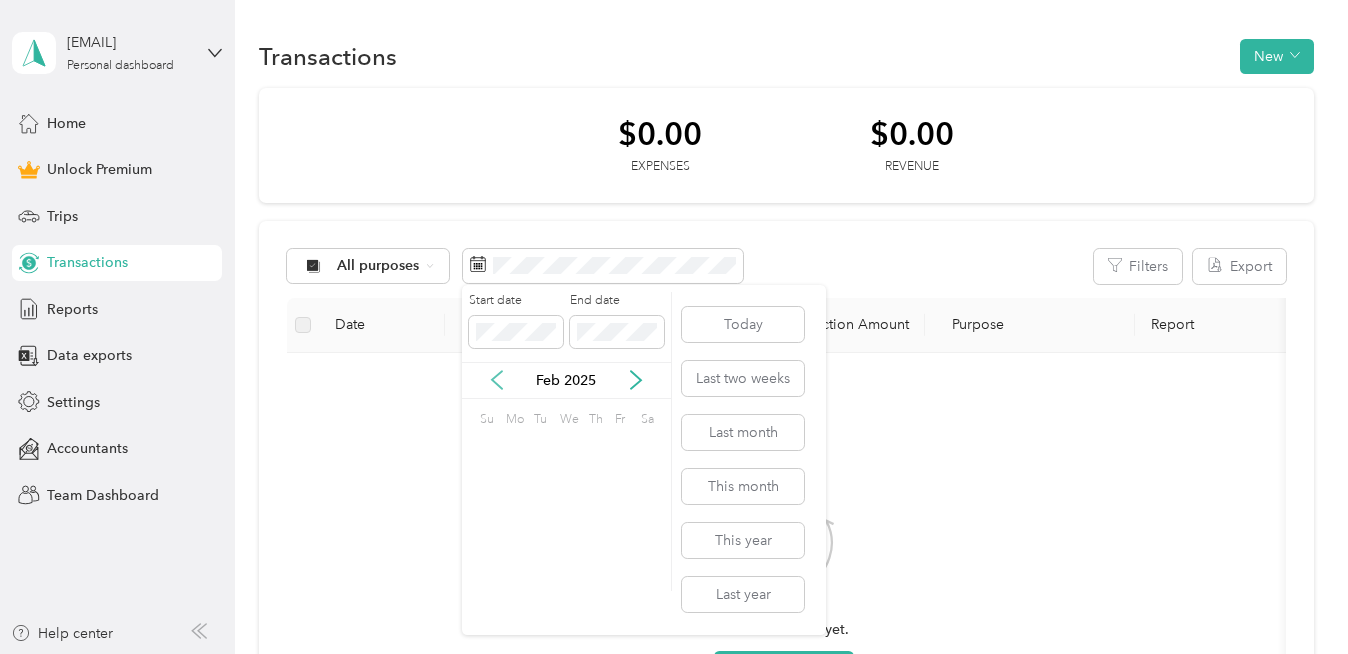 click 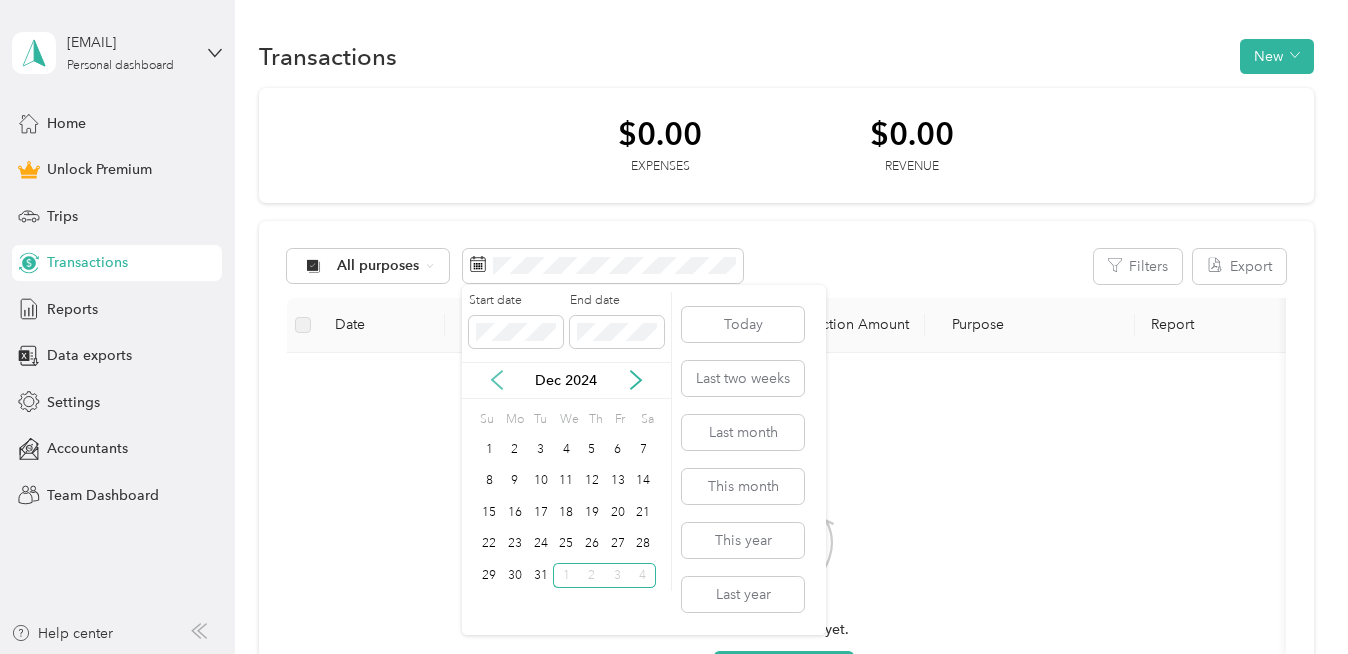 click 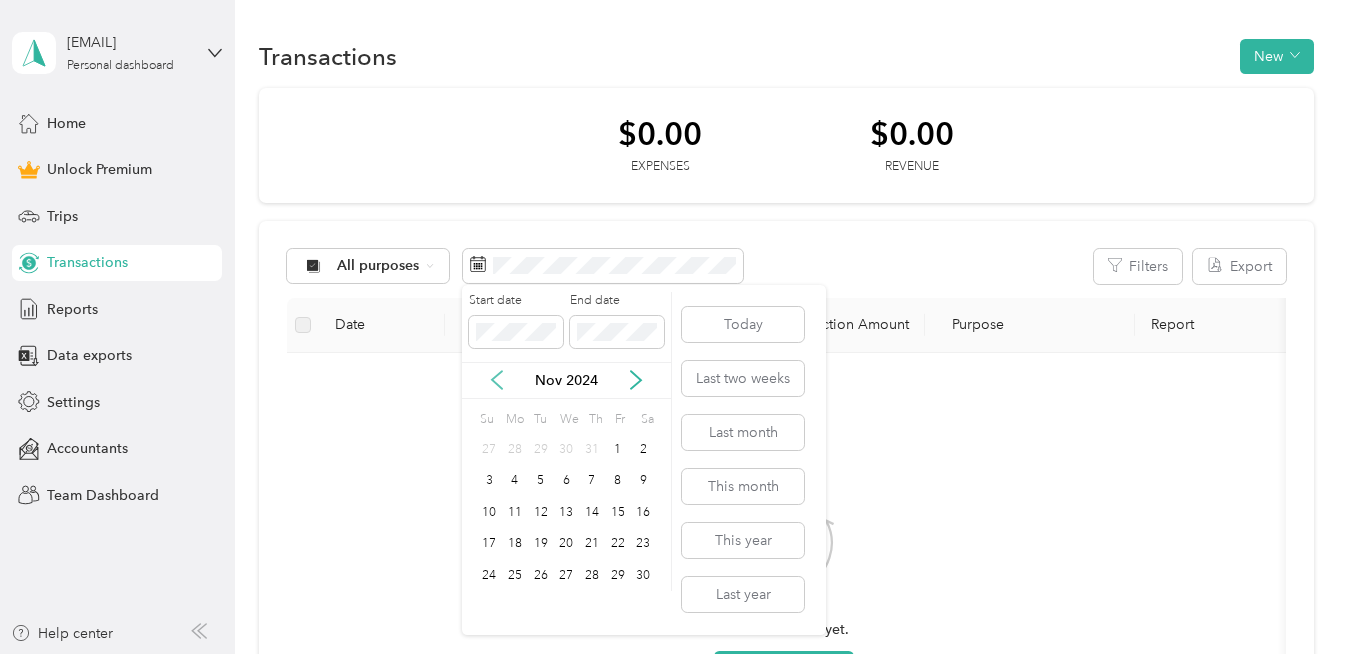 click 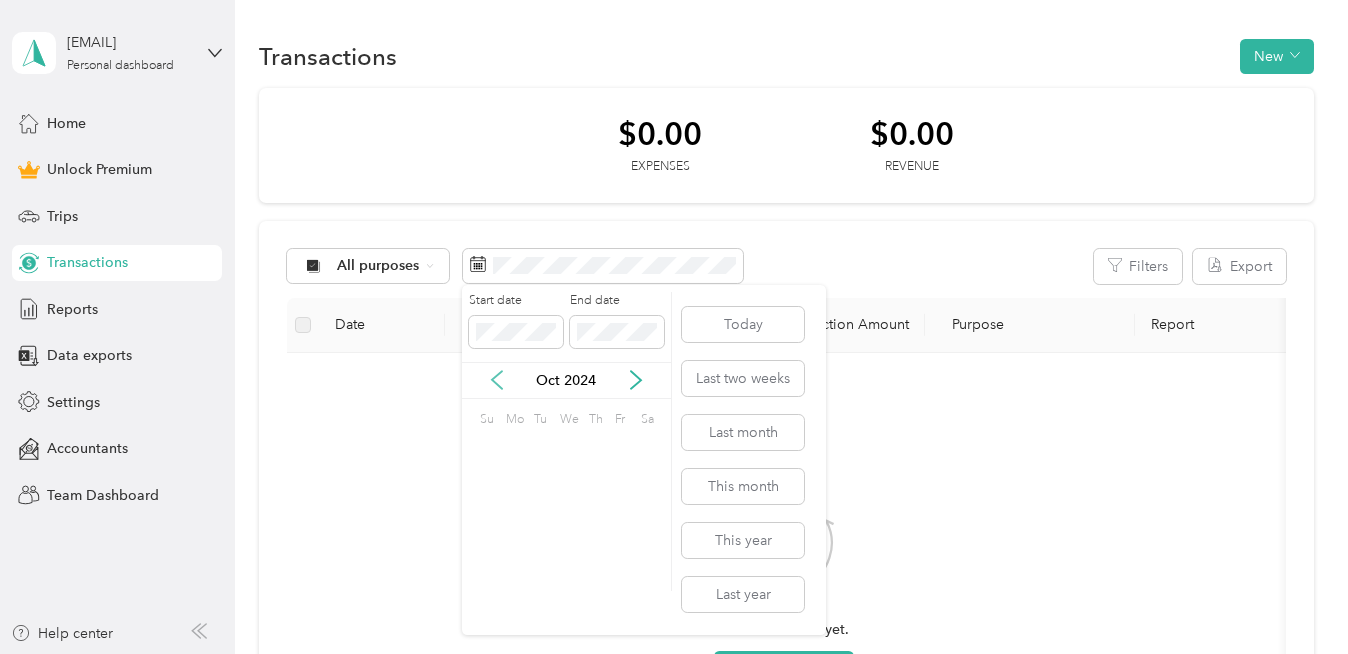 click 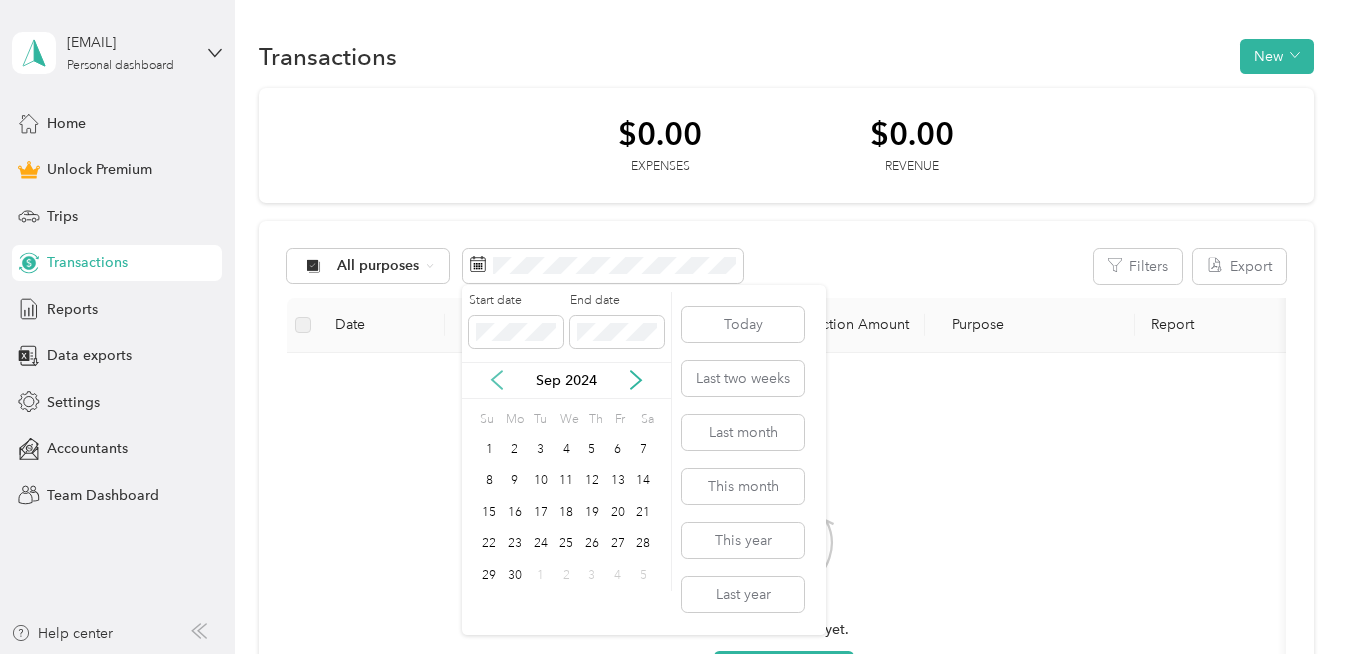 click 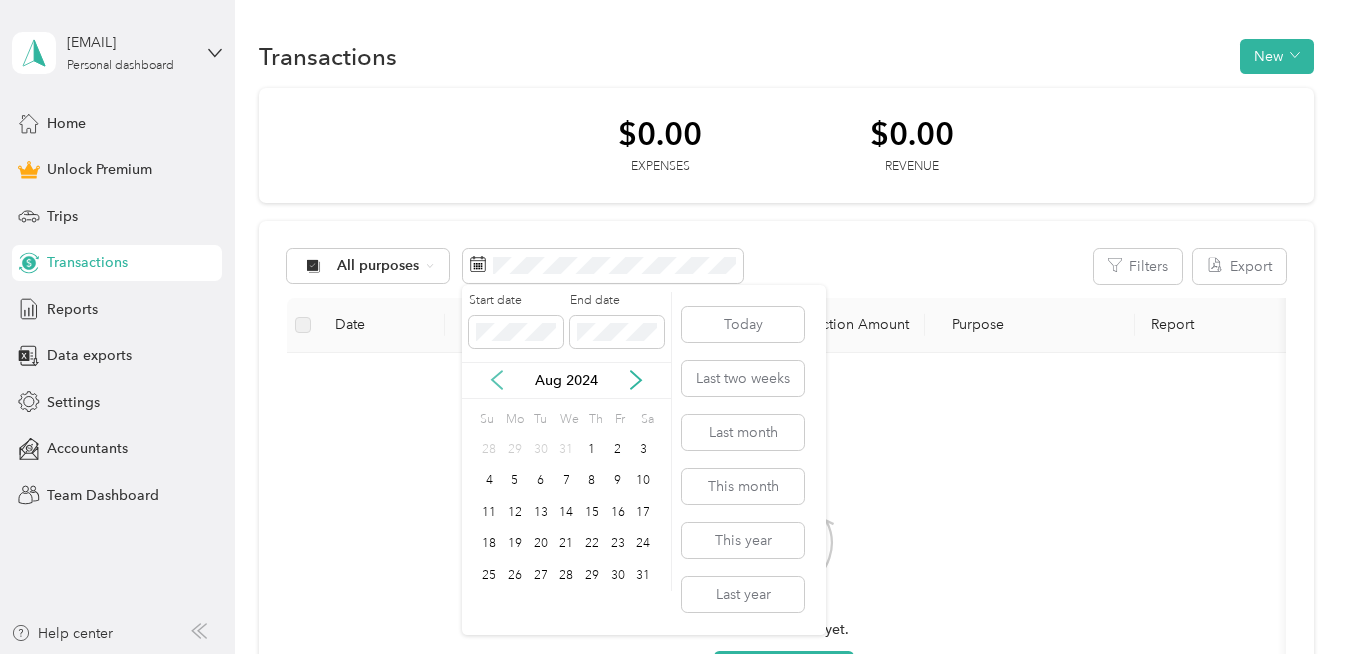 click 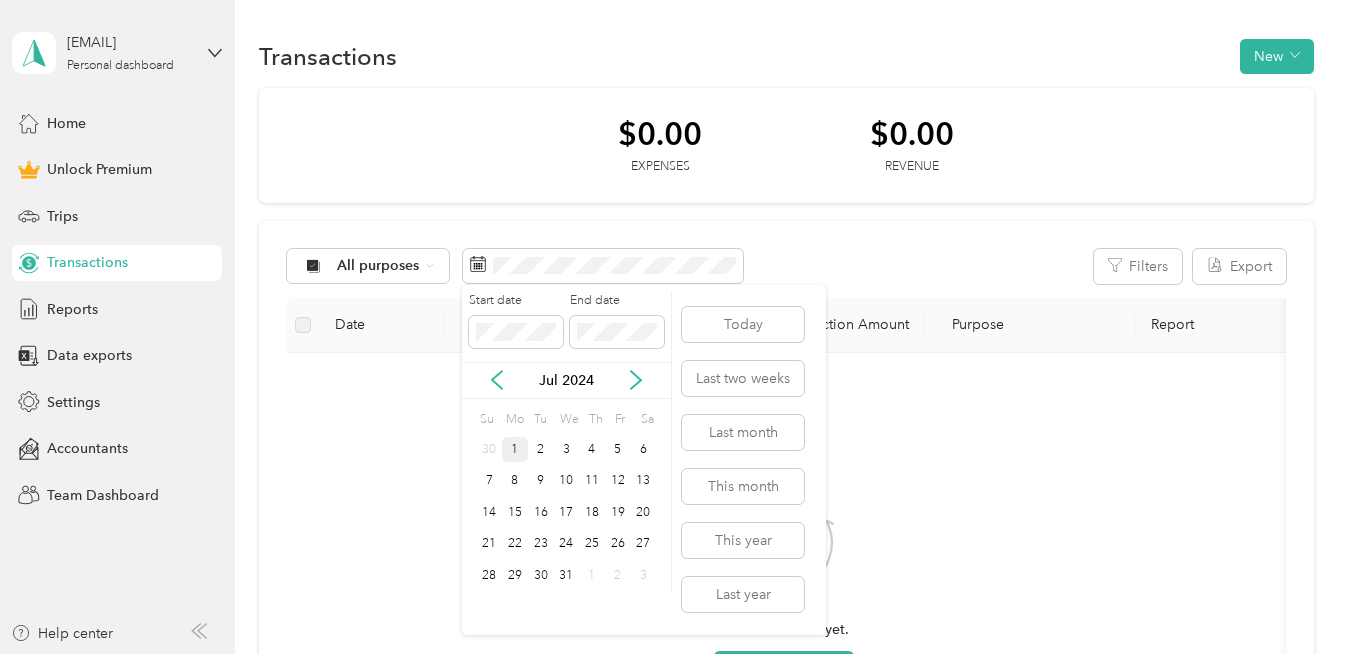 click on "1" at bounding box center [515, 449] 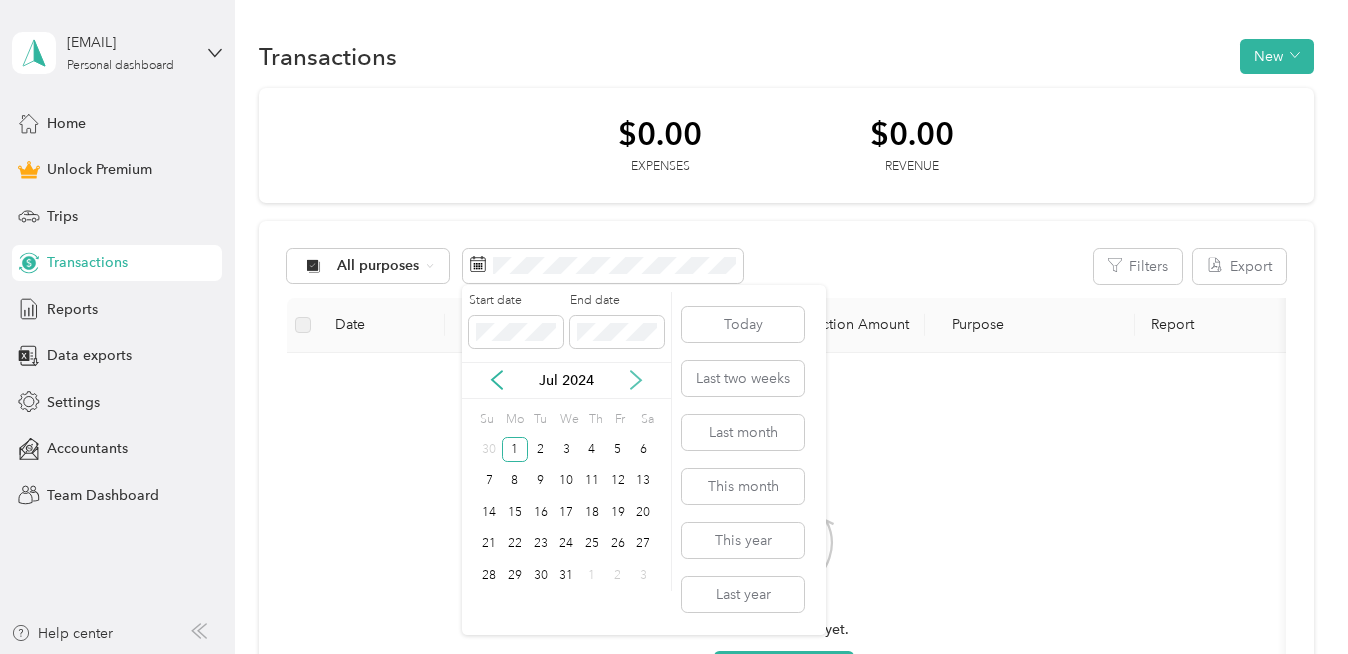 click 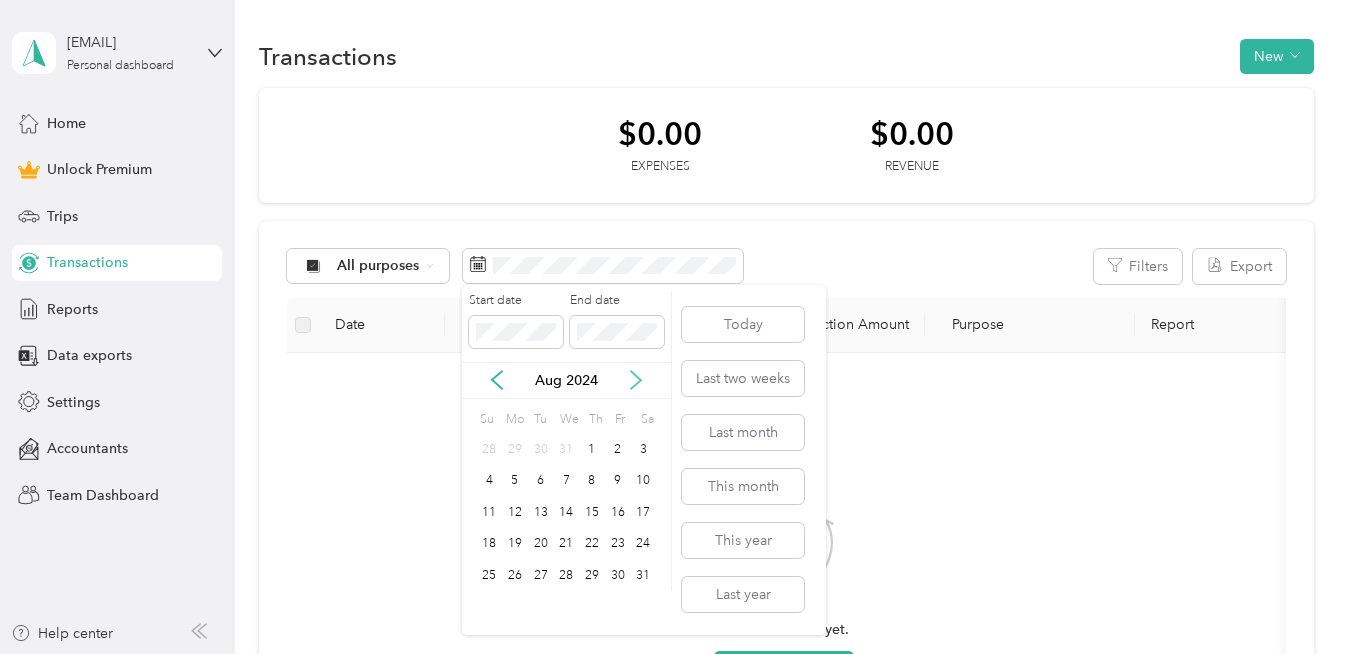click 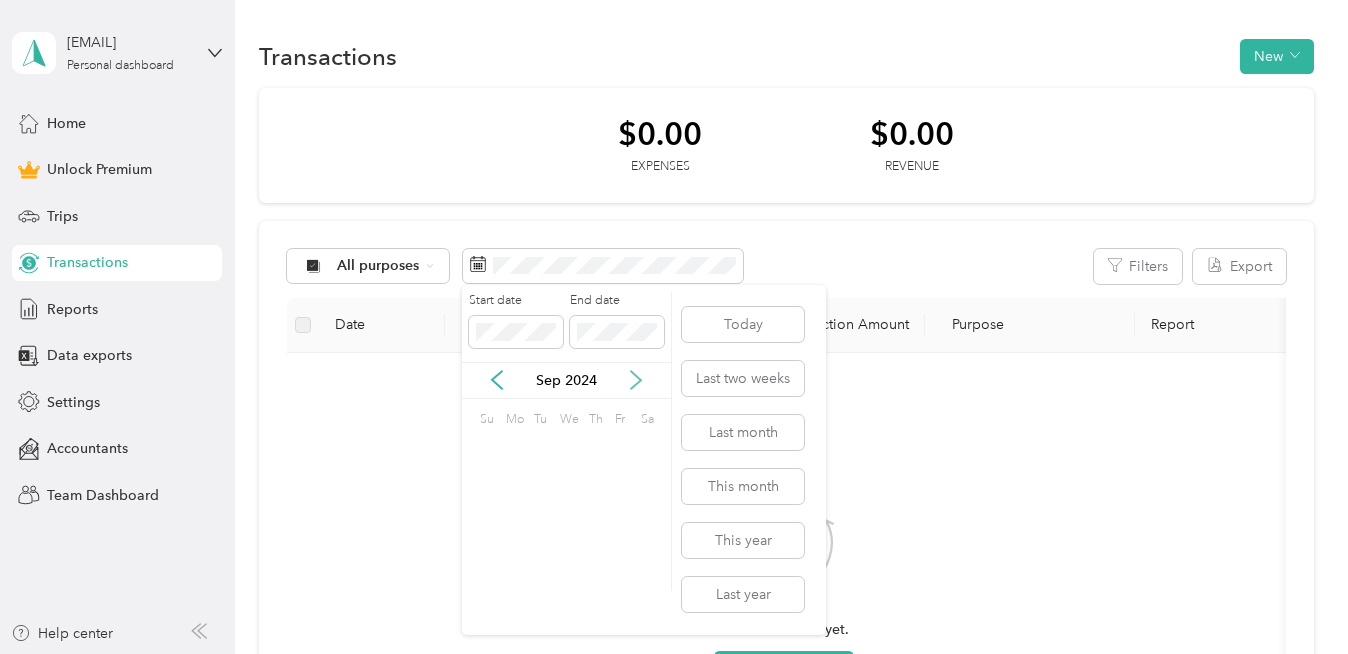 click 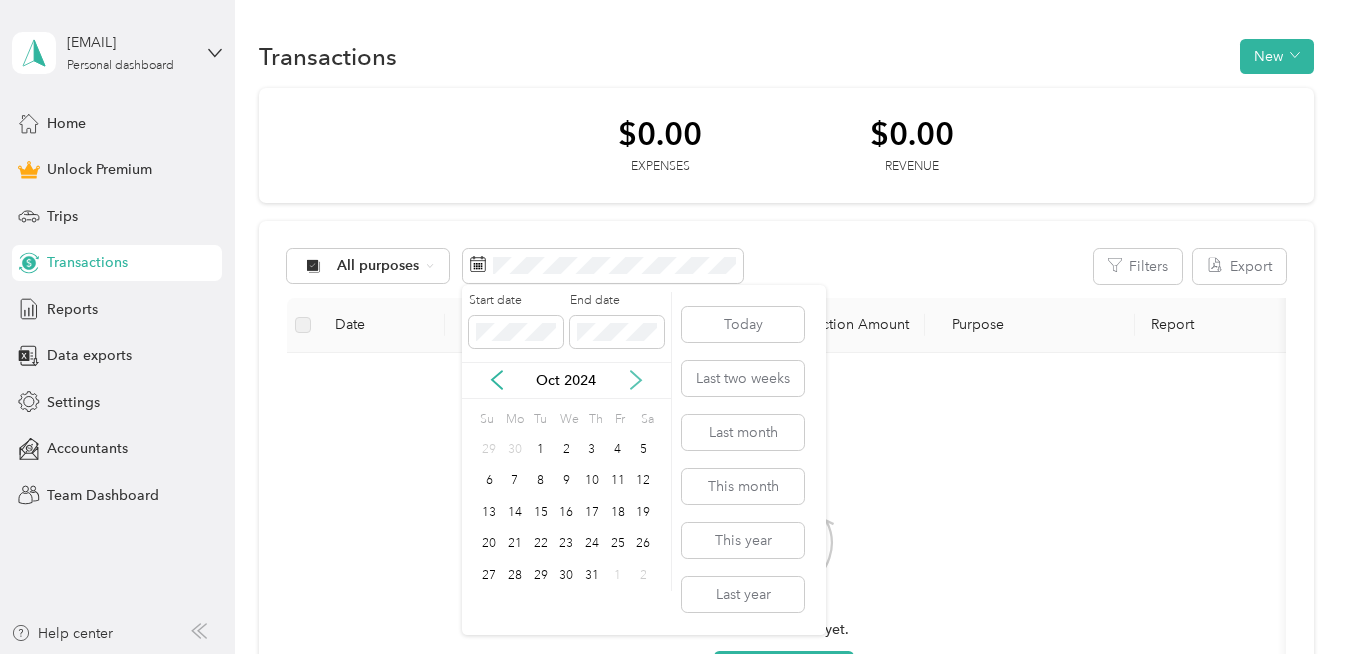 click 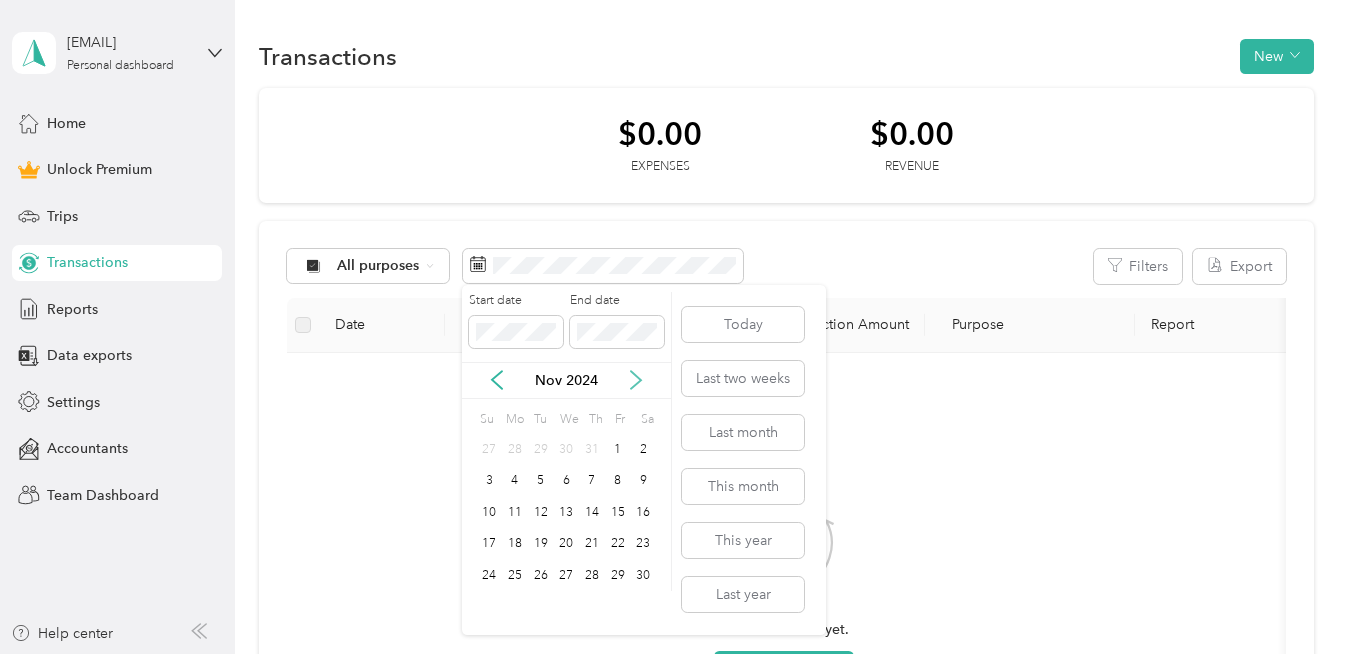 click 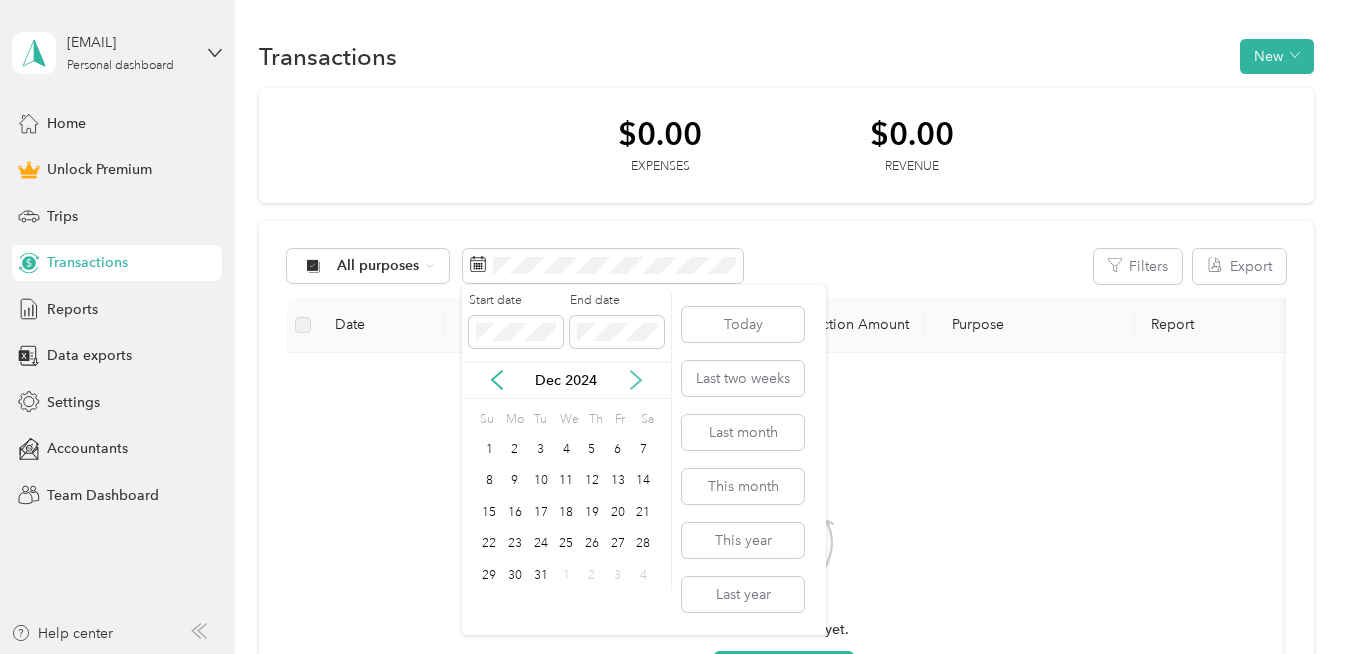 click 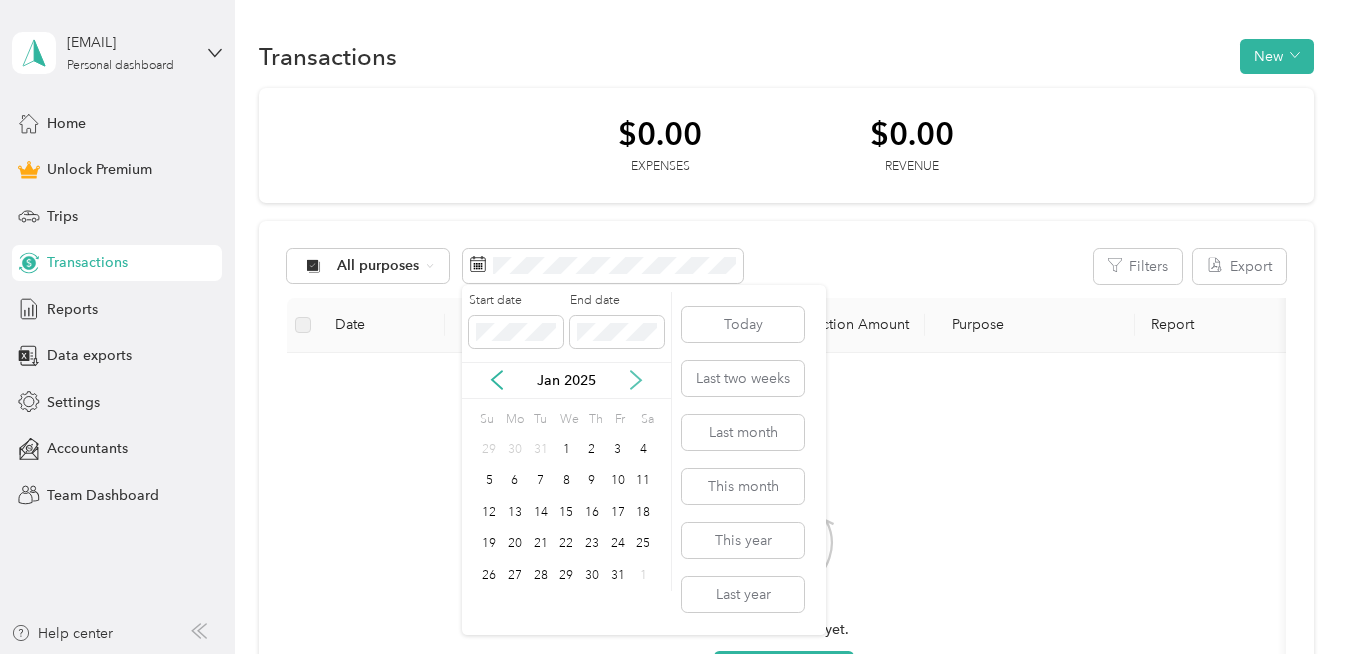 click 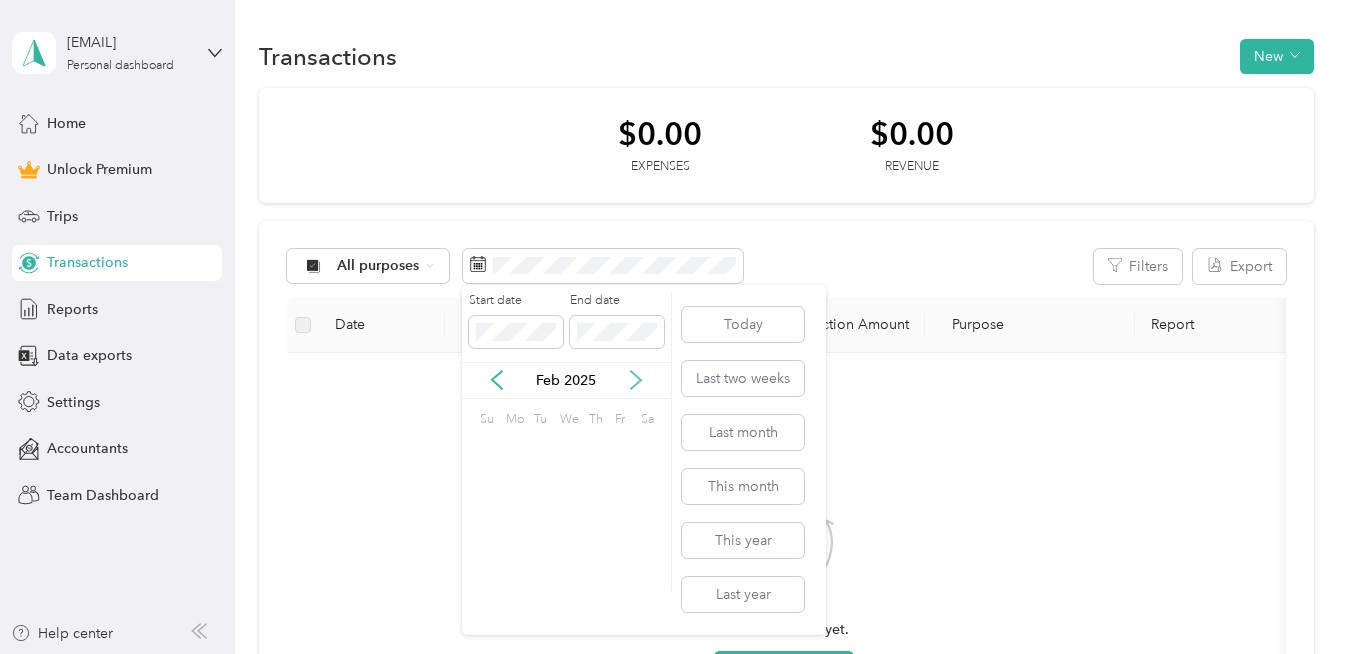 click 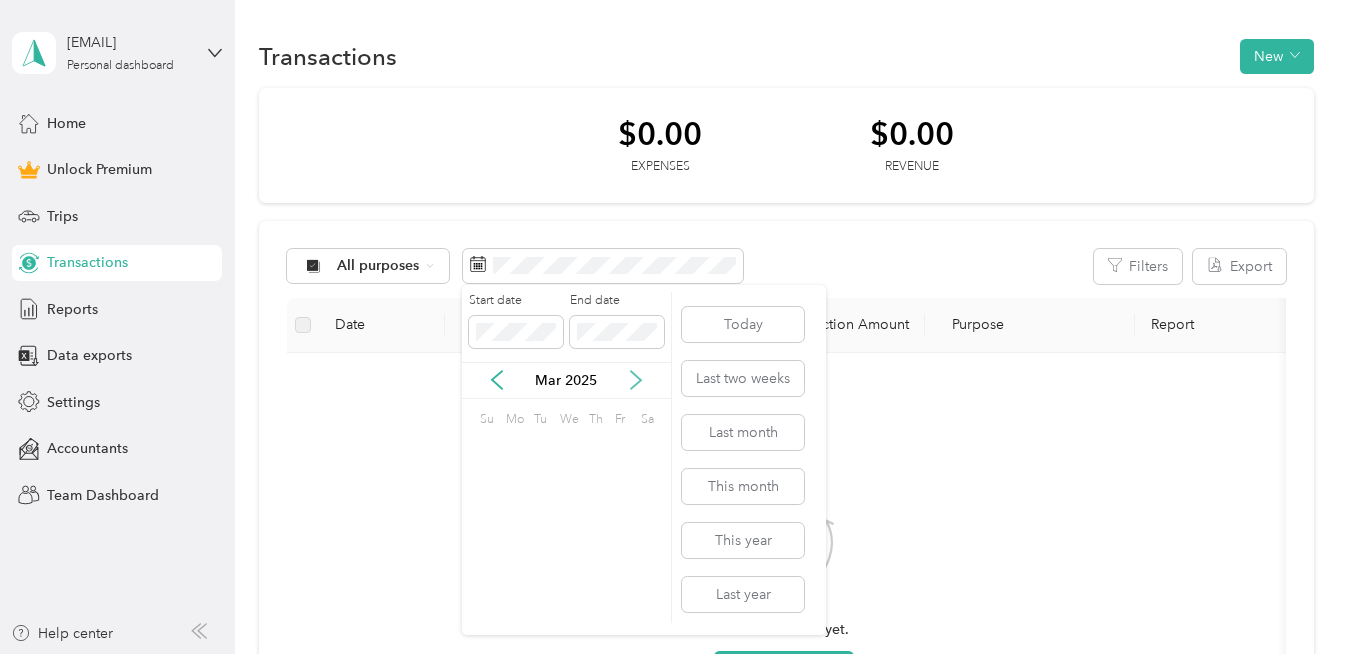 click 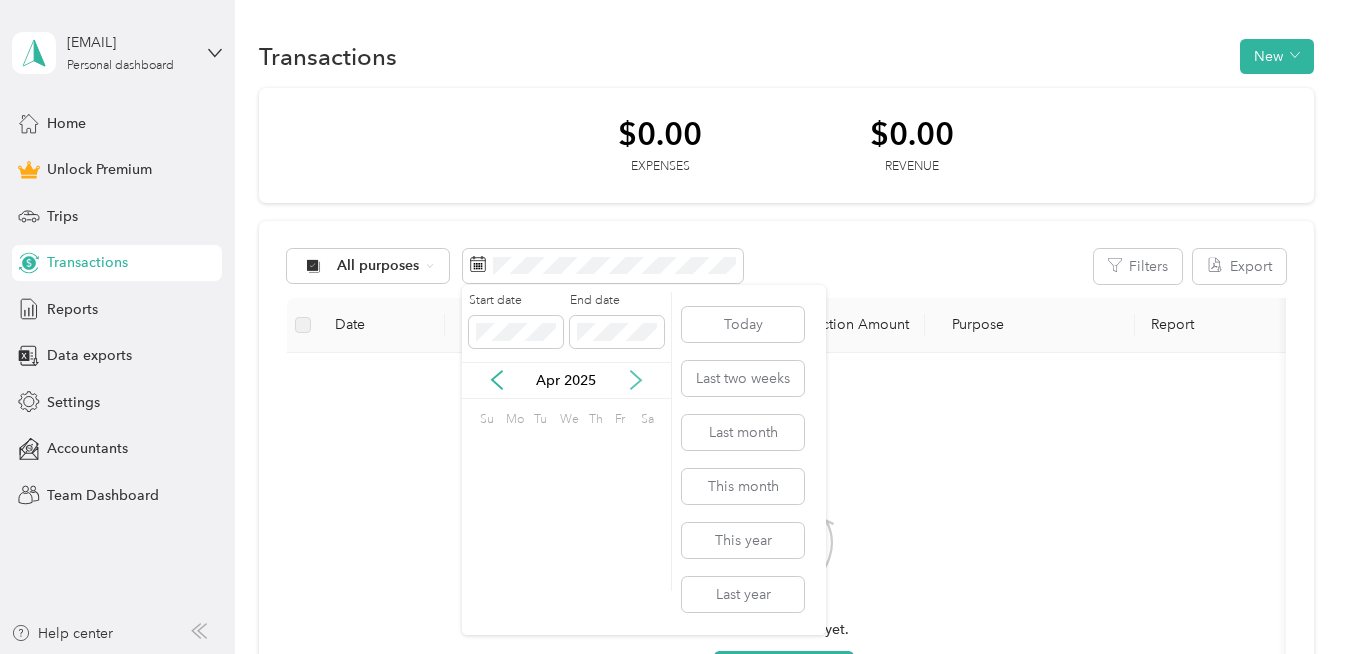 click 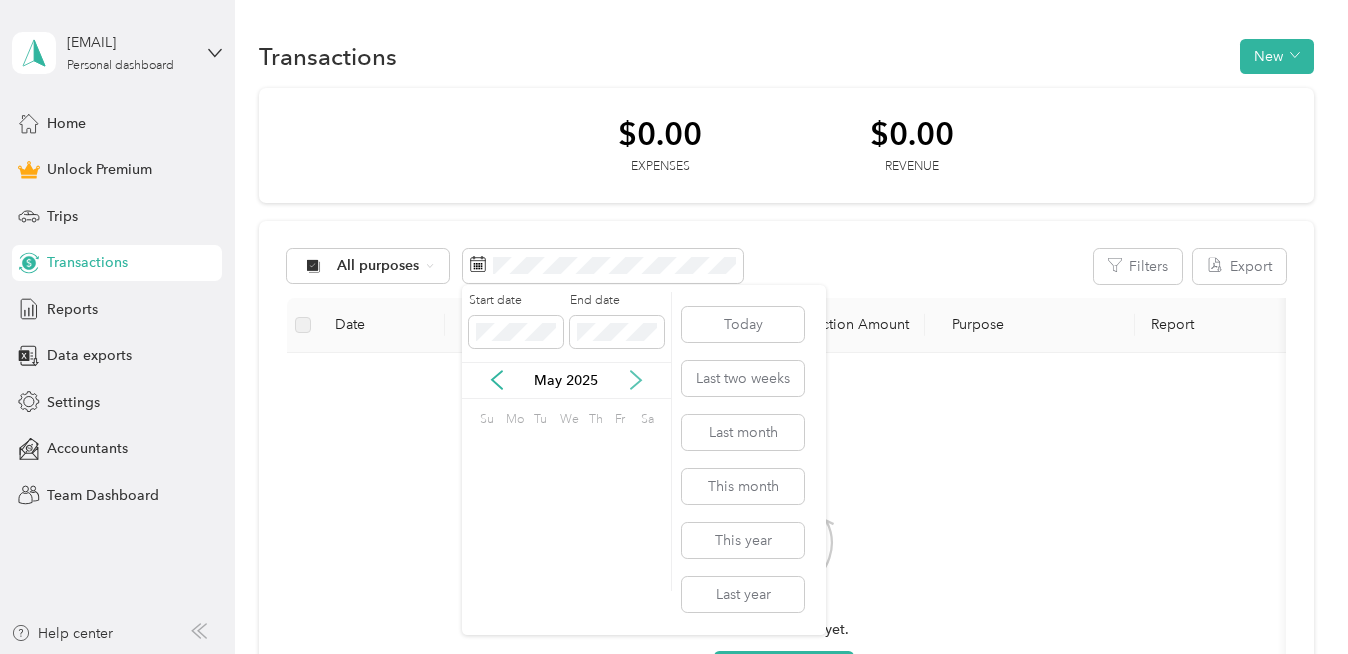 click 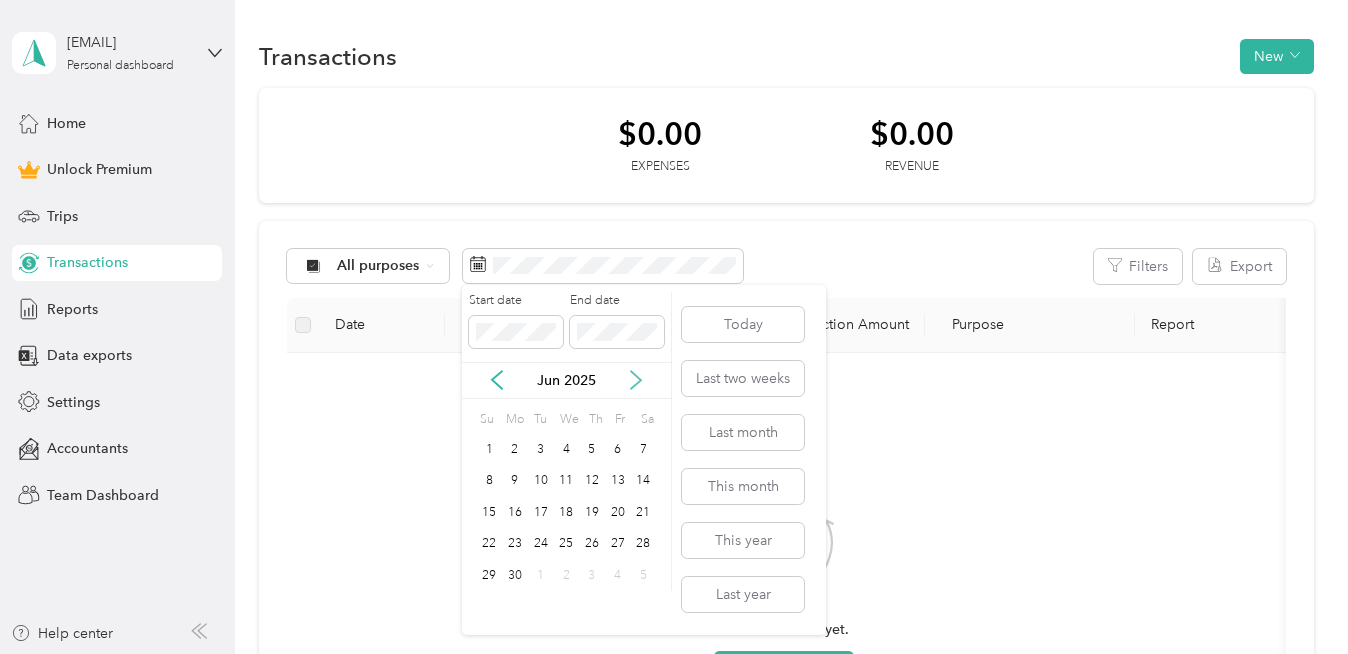 click 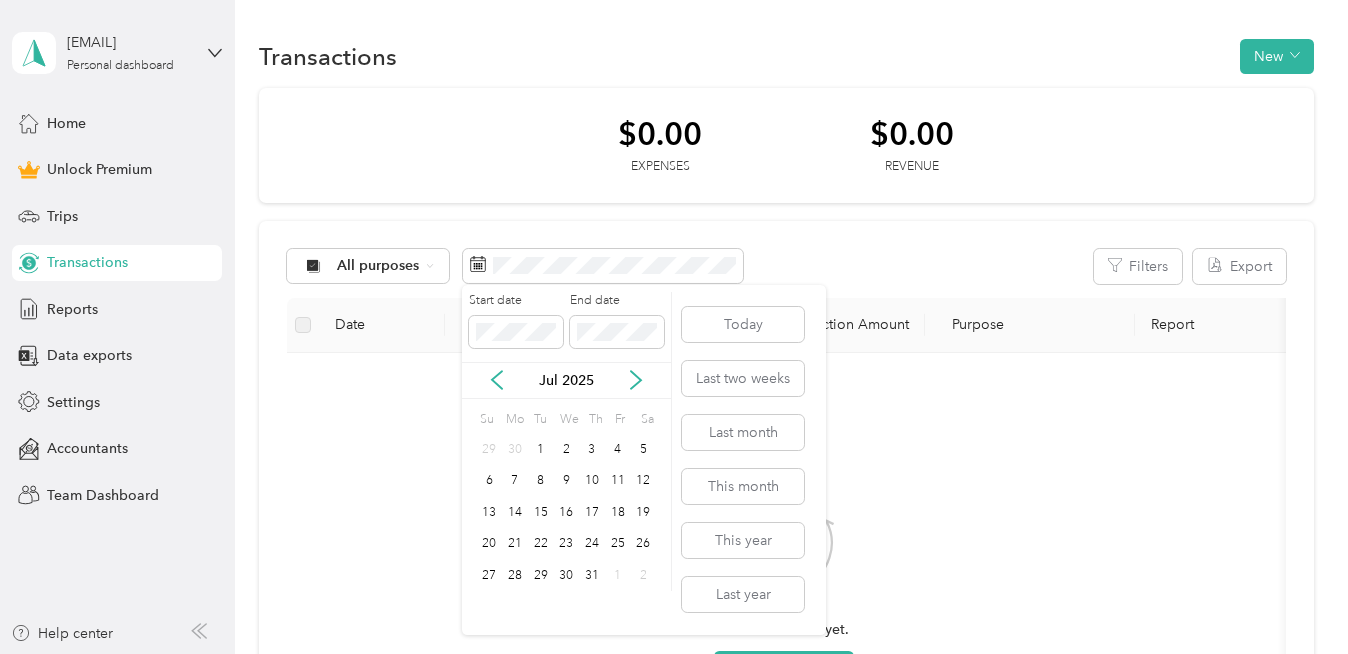 click on "Jul 2025" at bounding box center (566, 380) 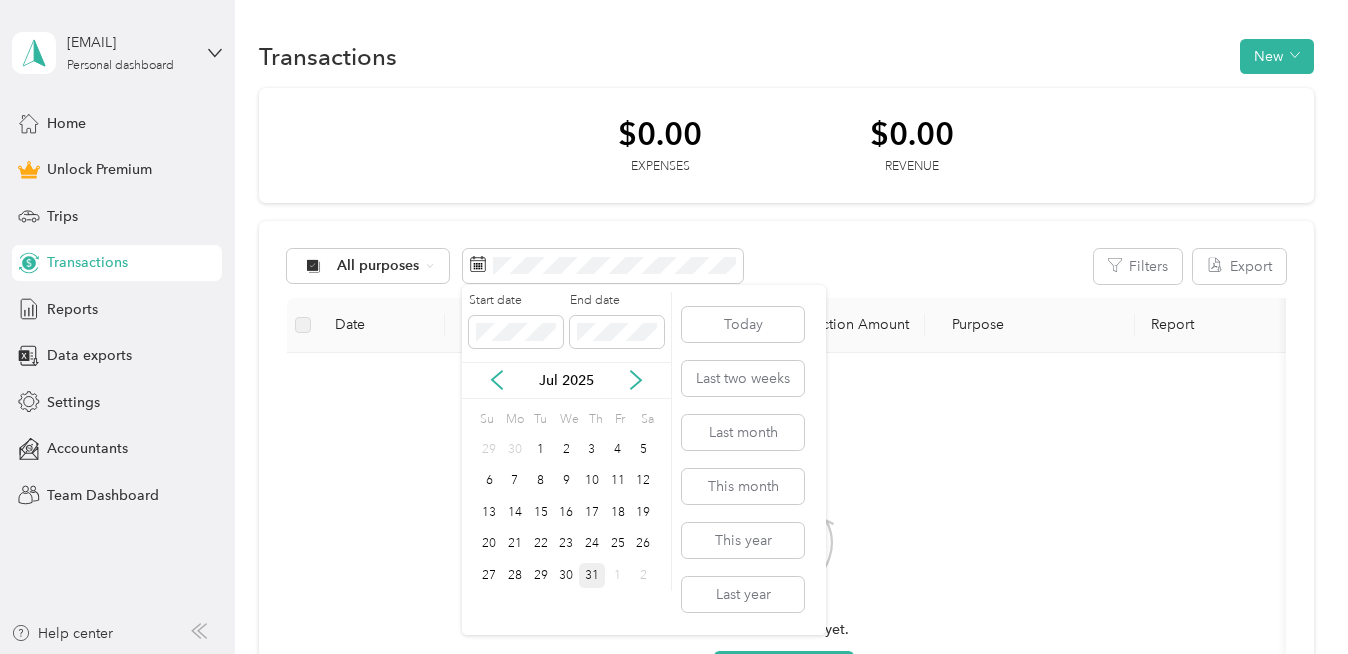 click on "31" at bounding box center (592, 575) 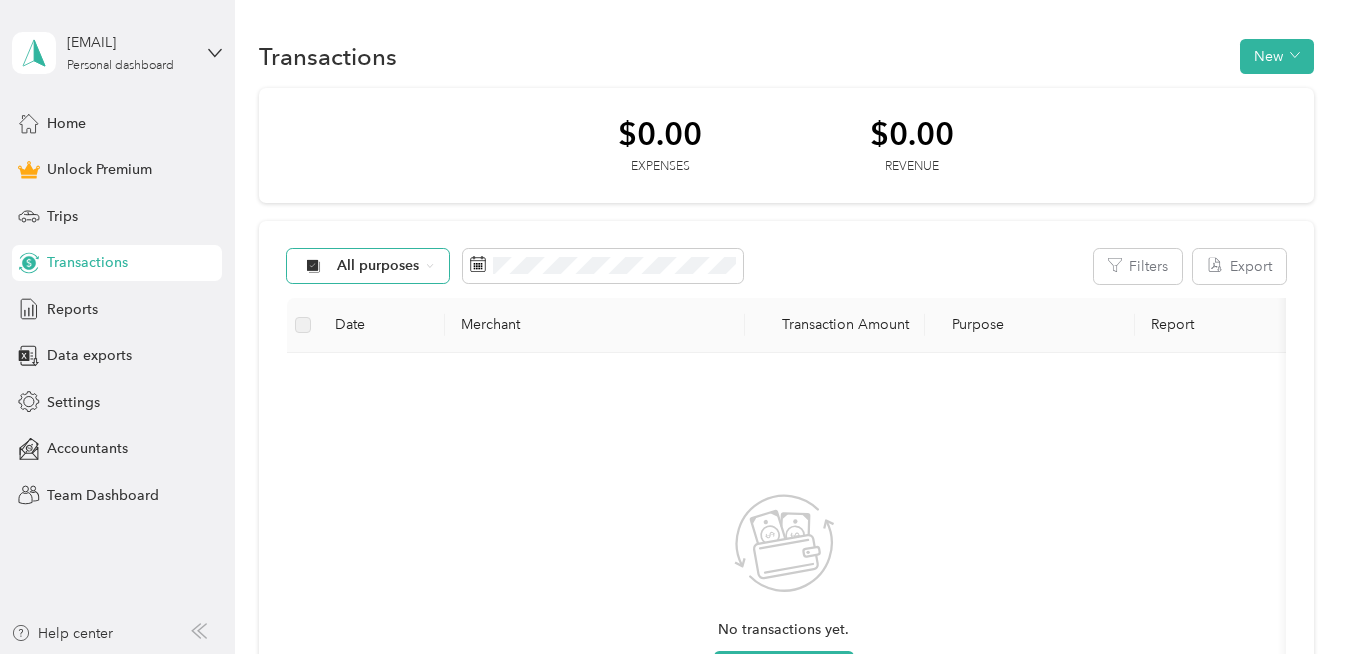 click on "All purposes" at bounding box center [378, 266] 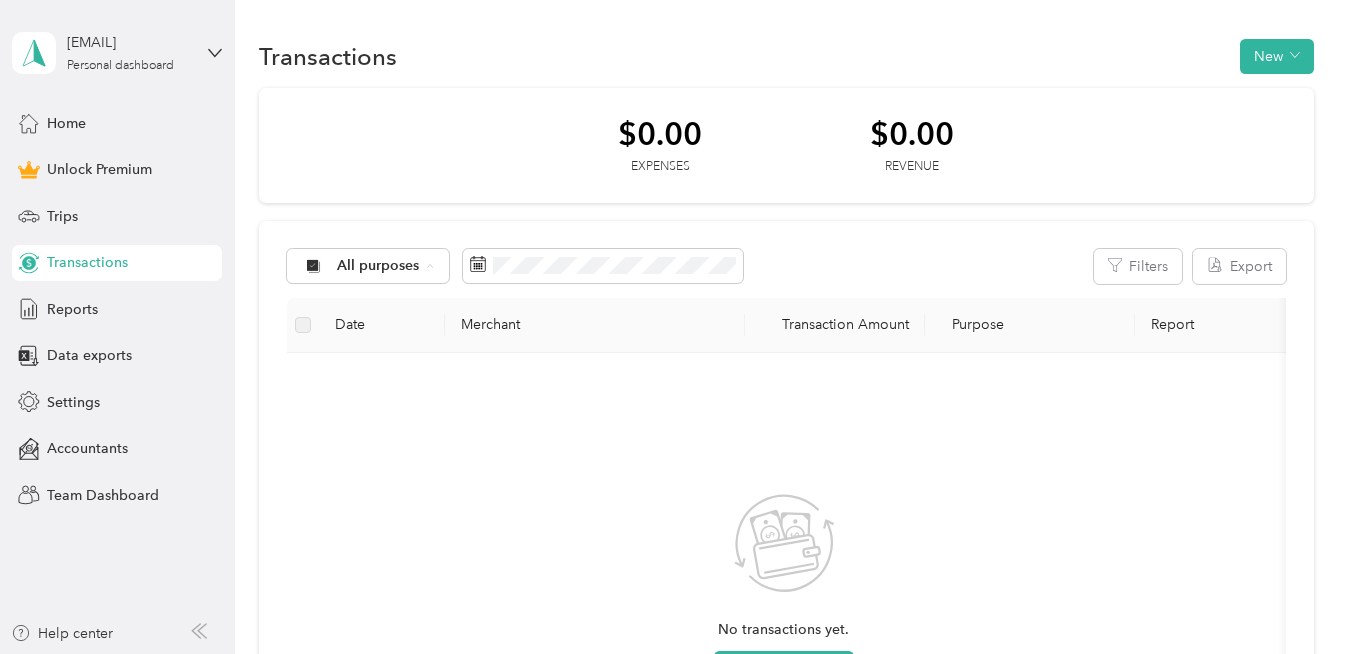 click on "Work" at bounding box center [385, 372] 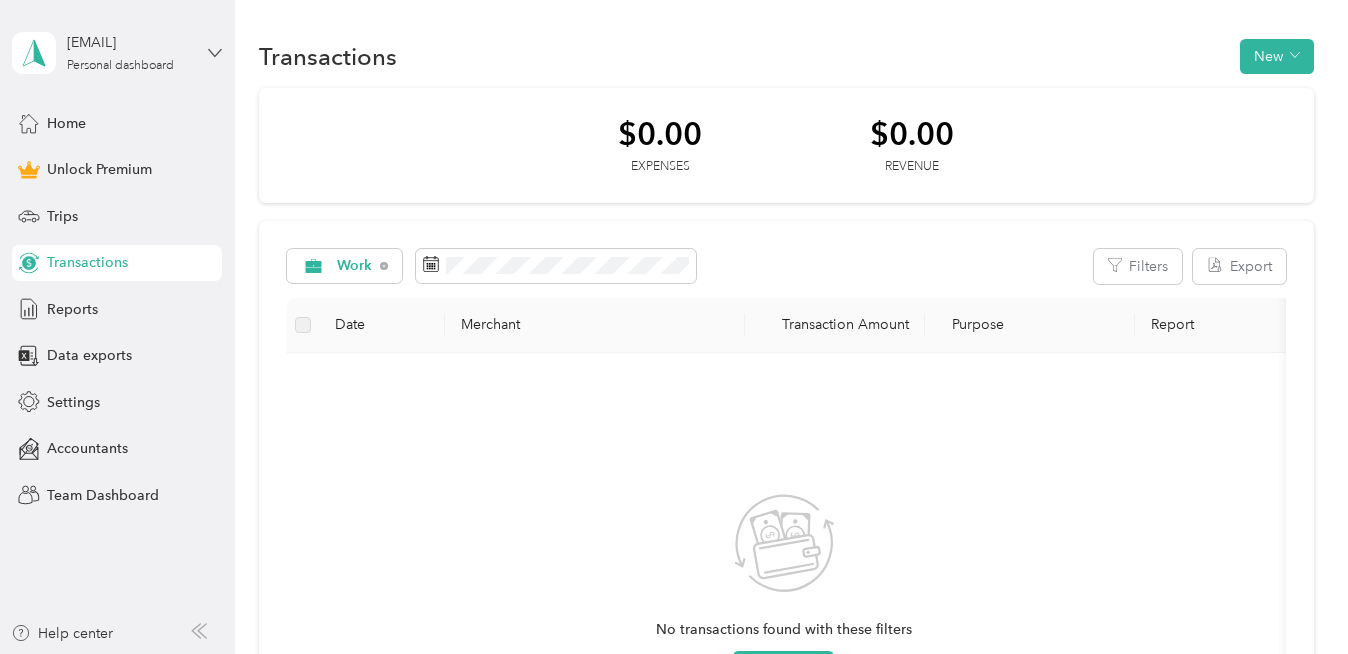 click 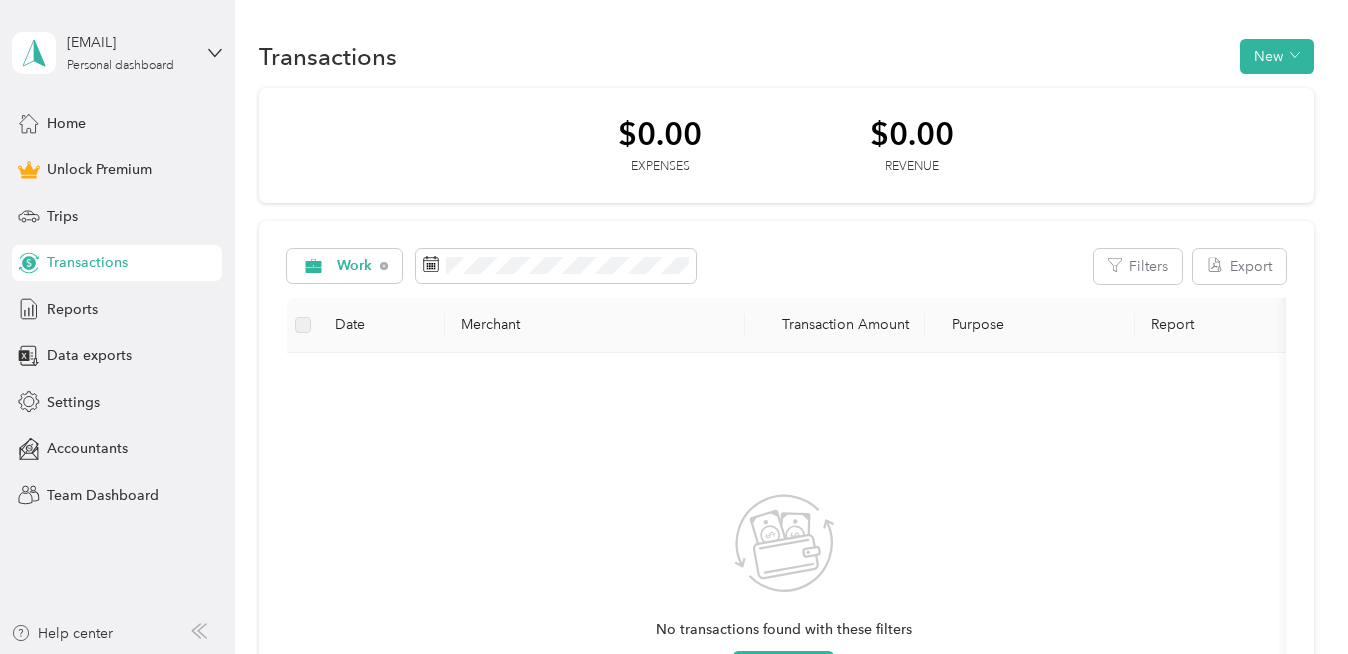 click on "$0.00 Expenses $0.00 Revenue" at bounding box center (786, 146) 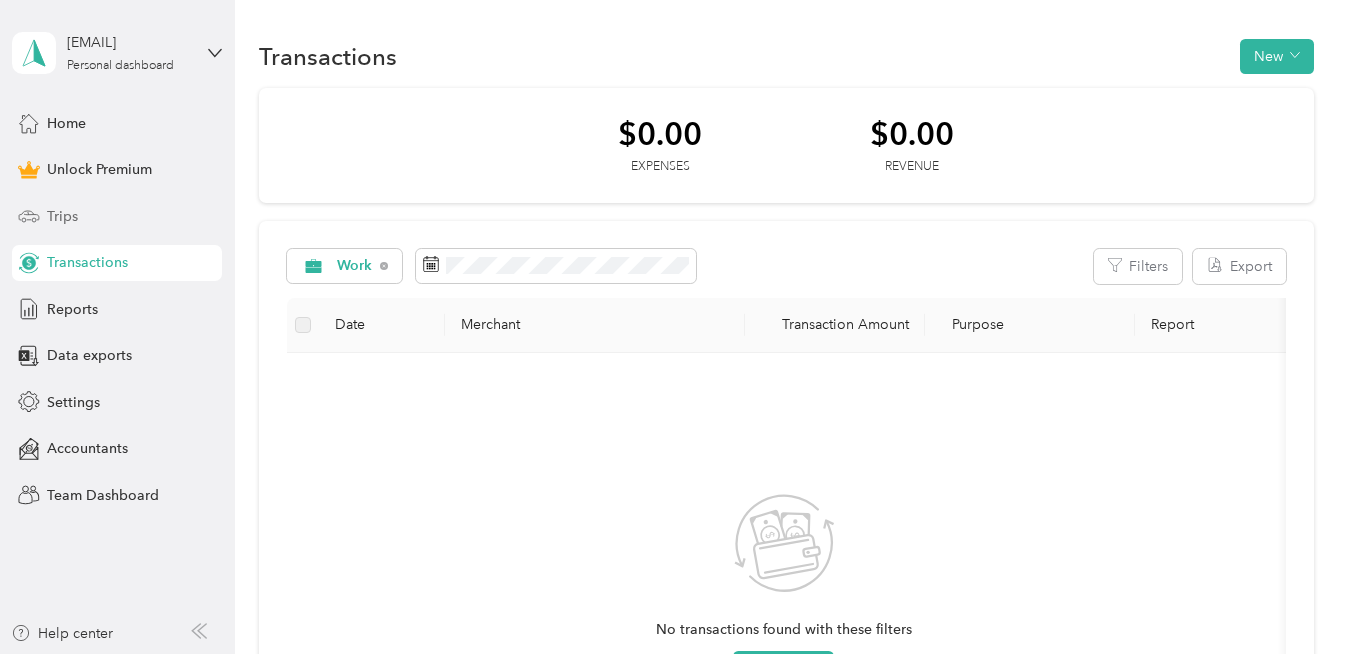 click on "Trips" at bounding box center (62, 216) 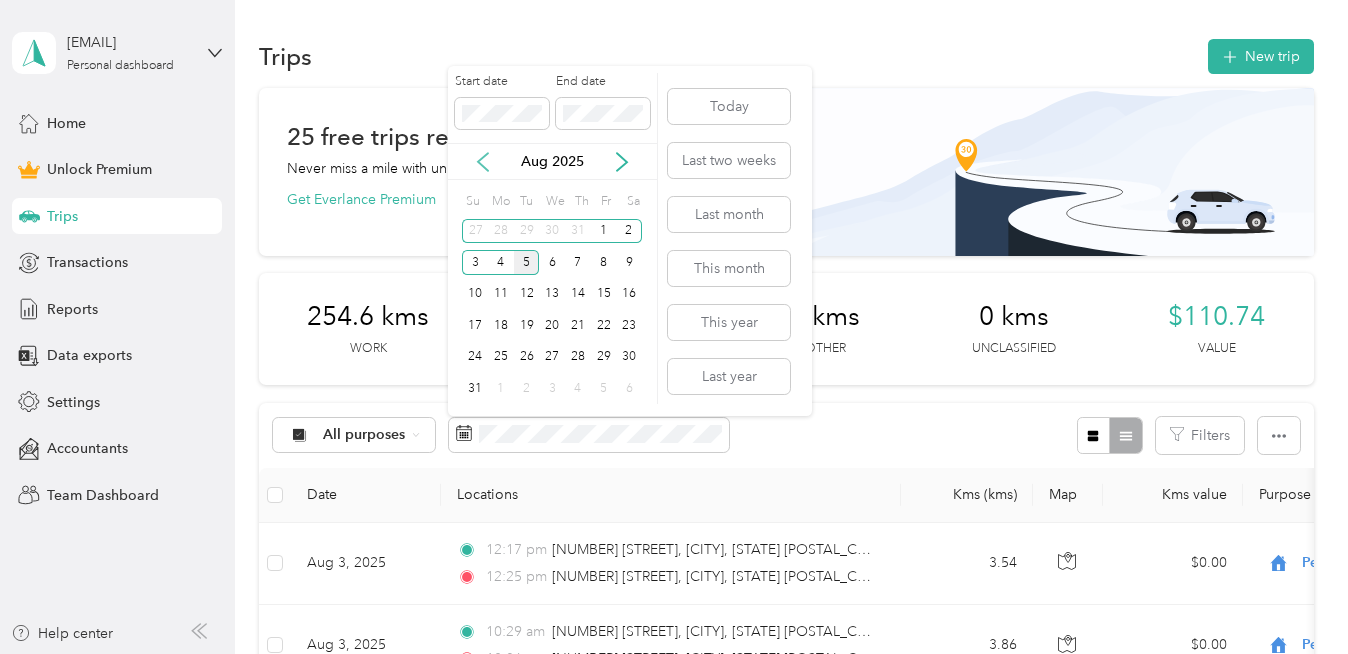 click 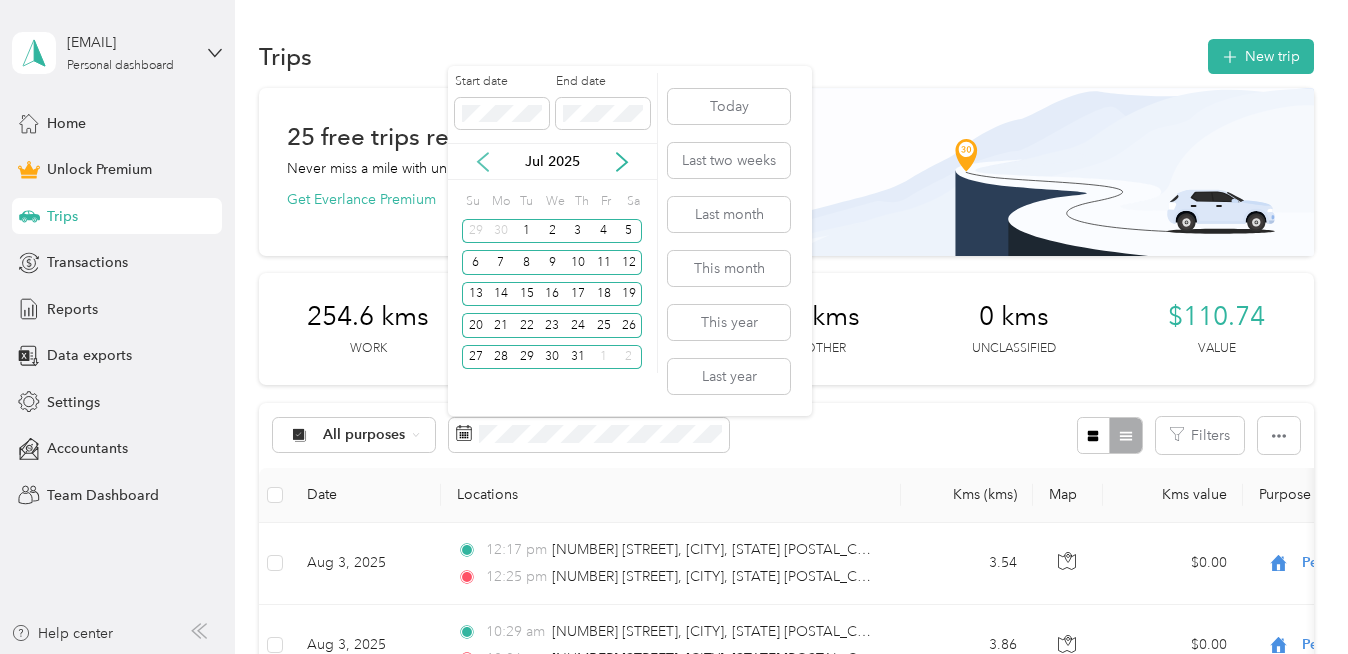 click 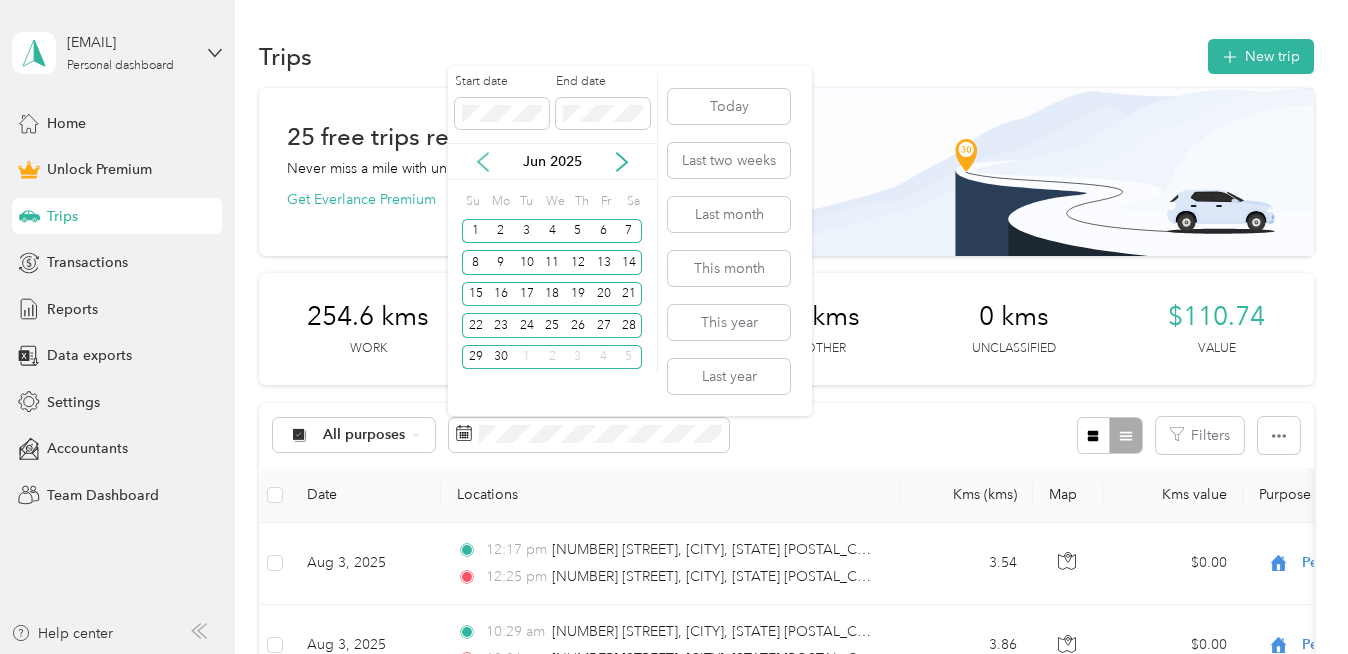 click 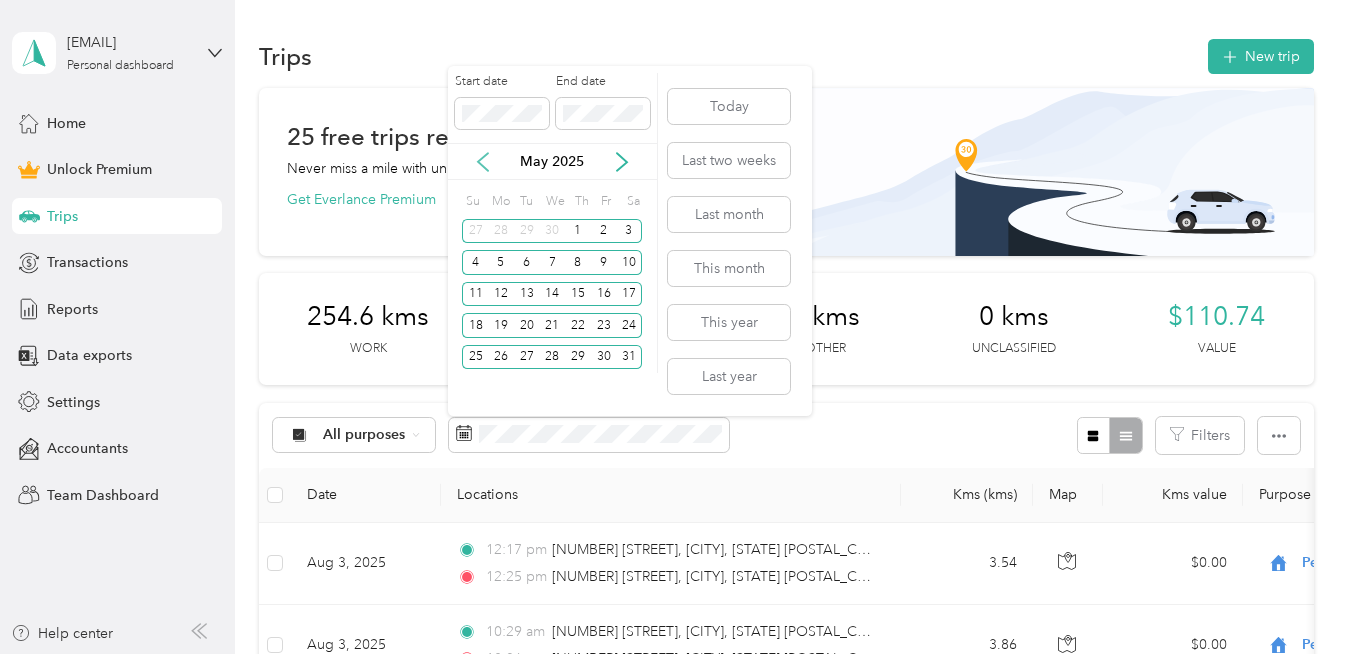 click 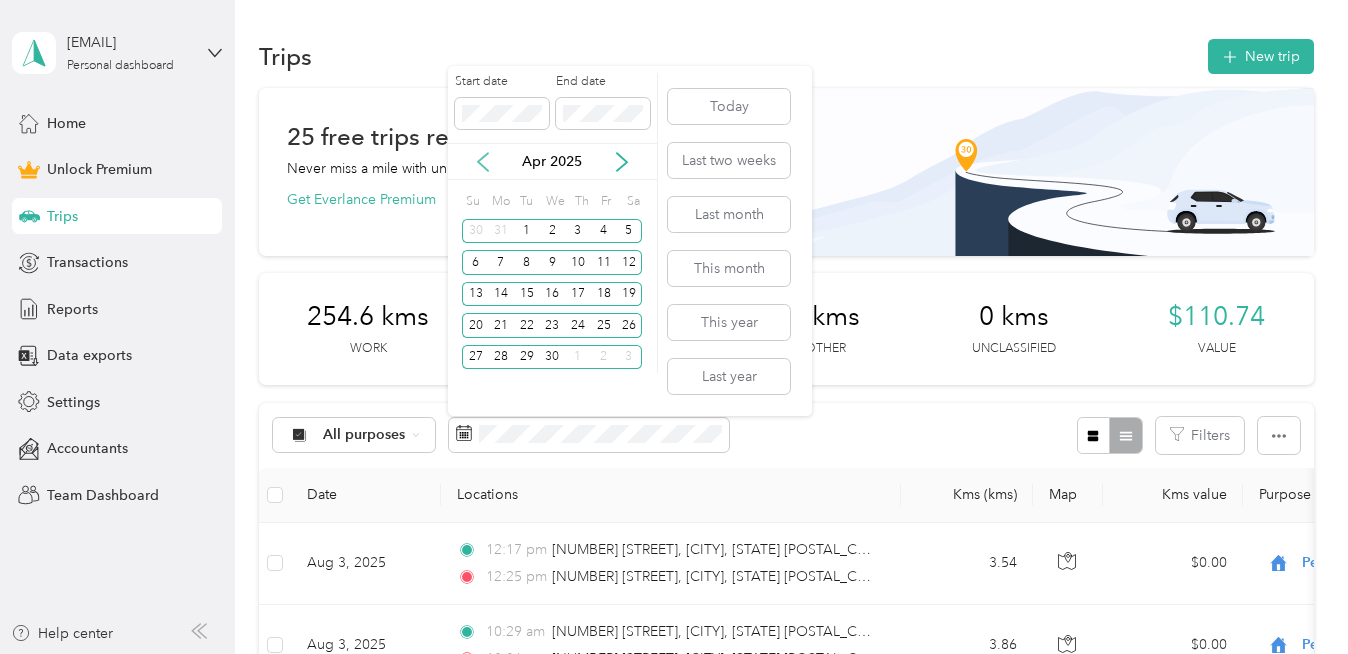 click 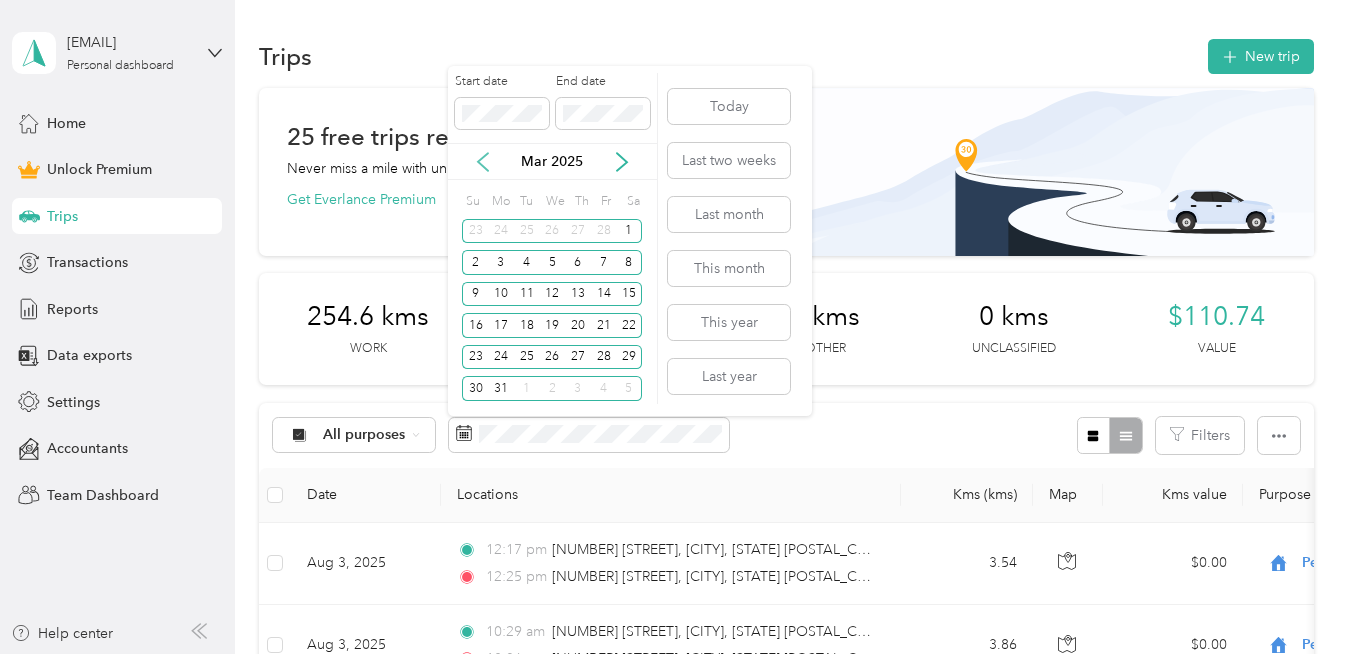 click 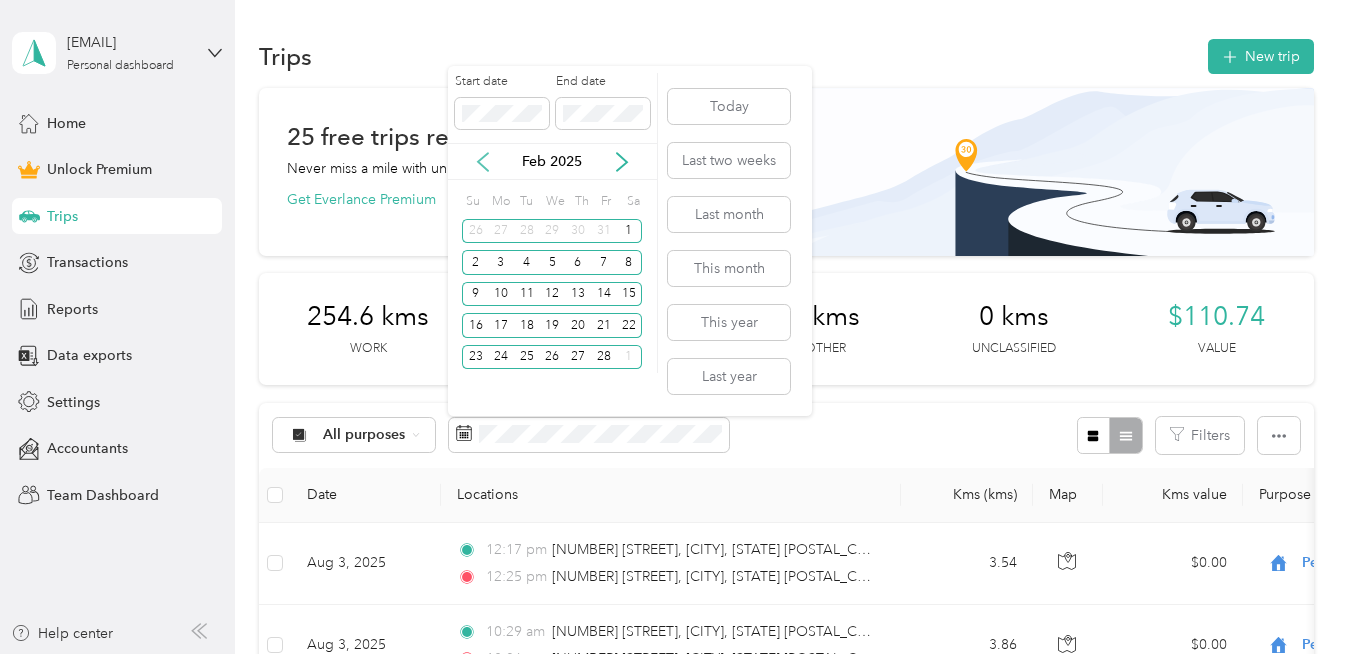 click 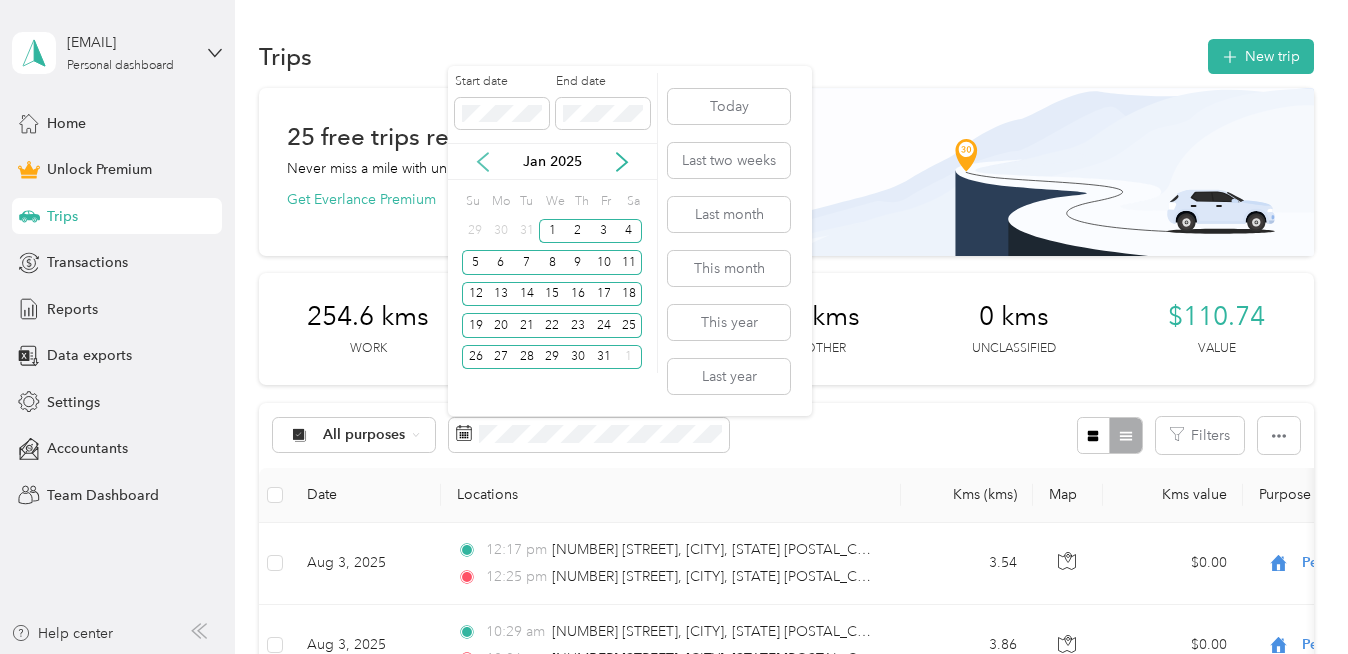 click 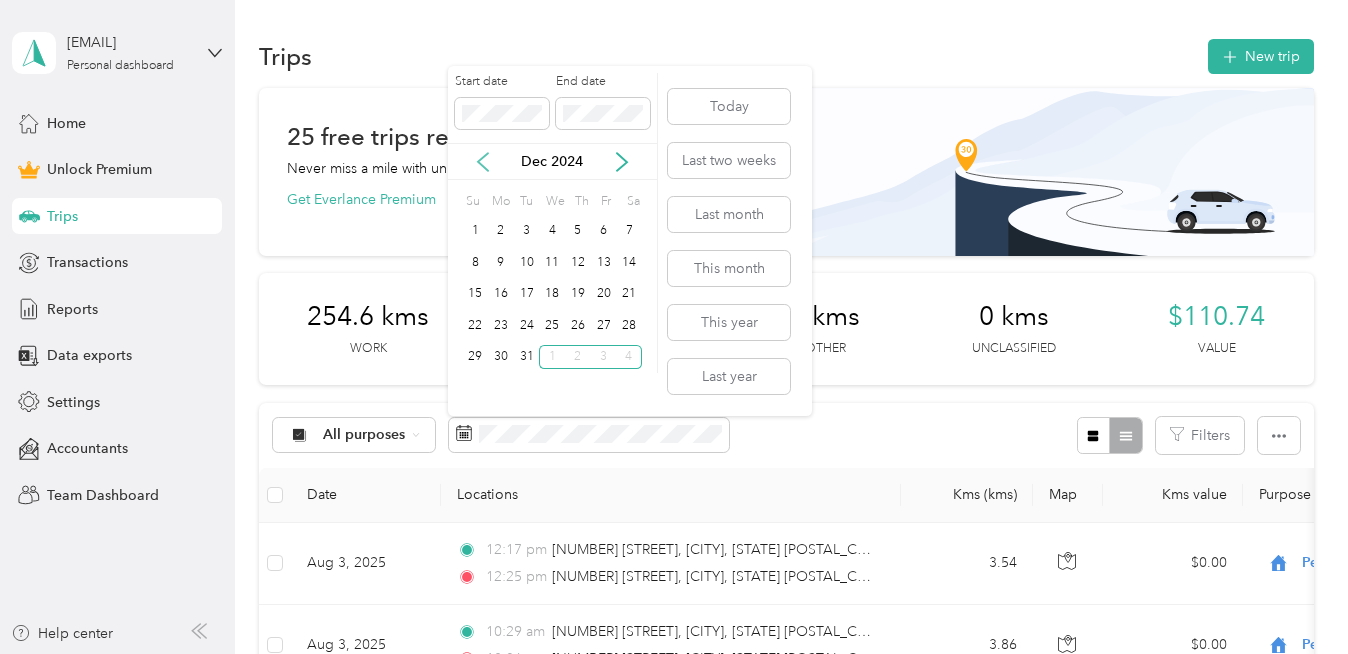 click 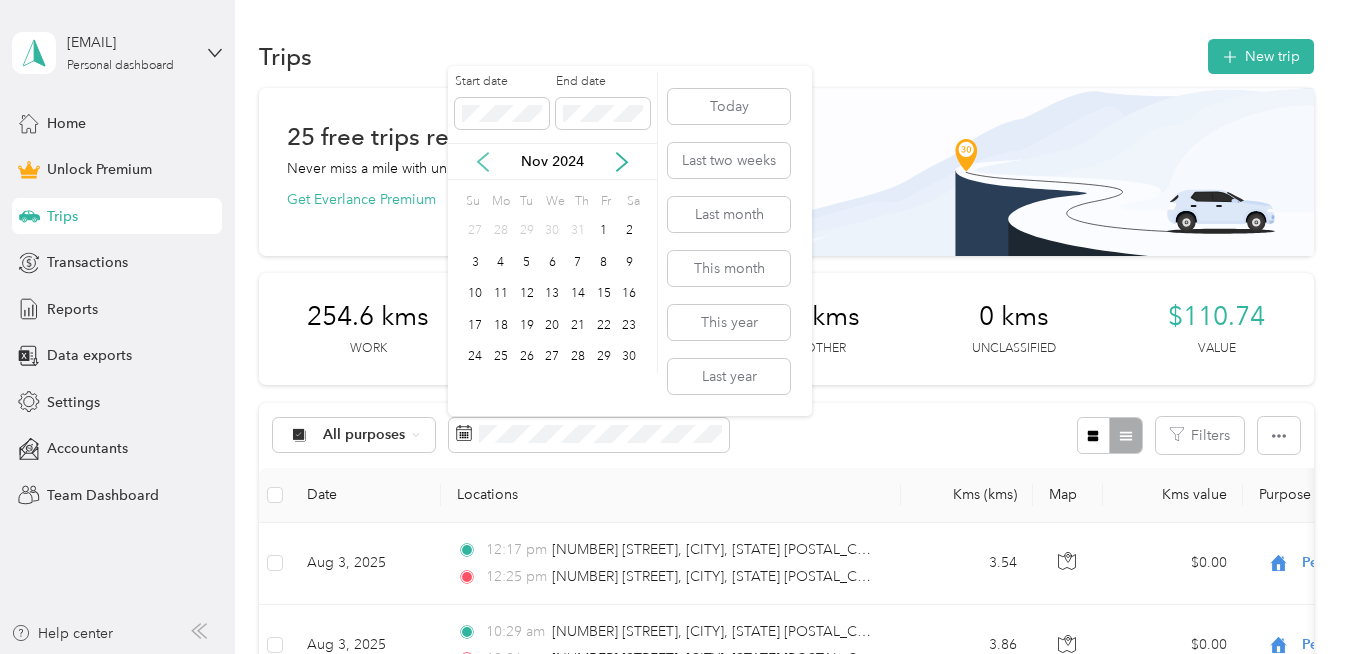 click 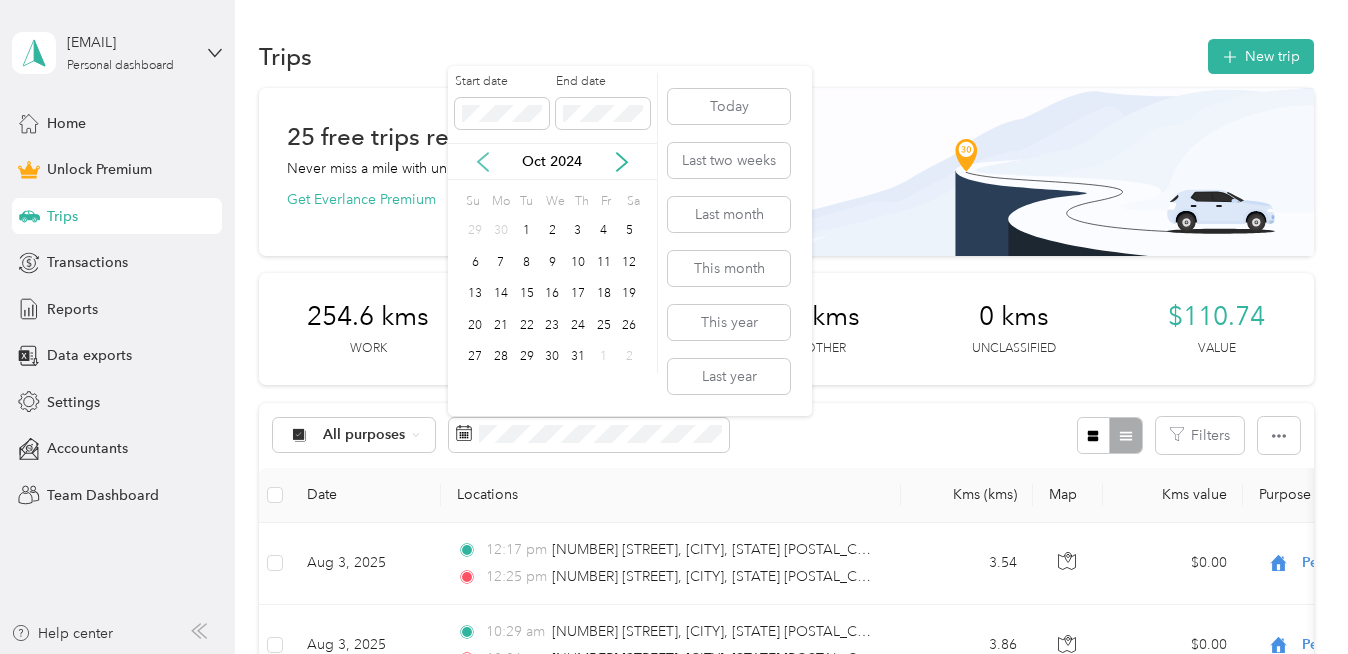 click 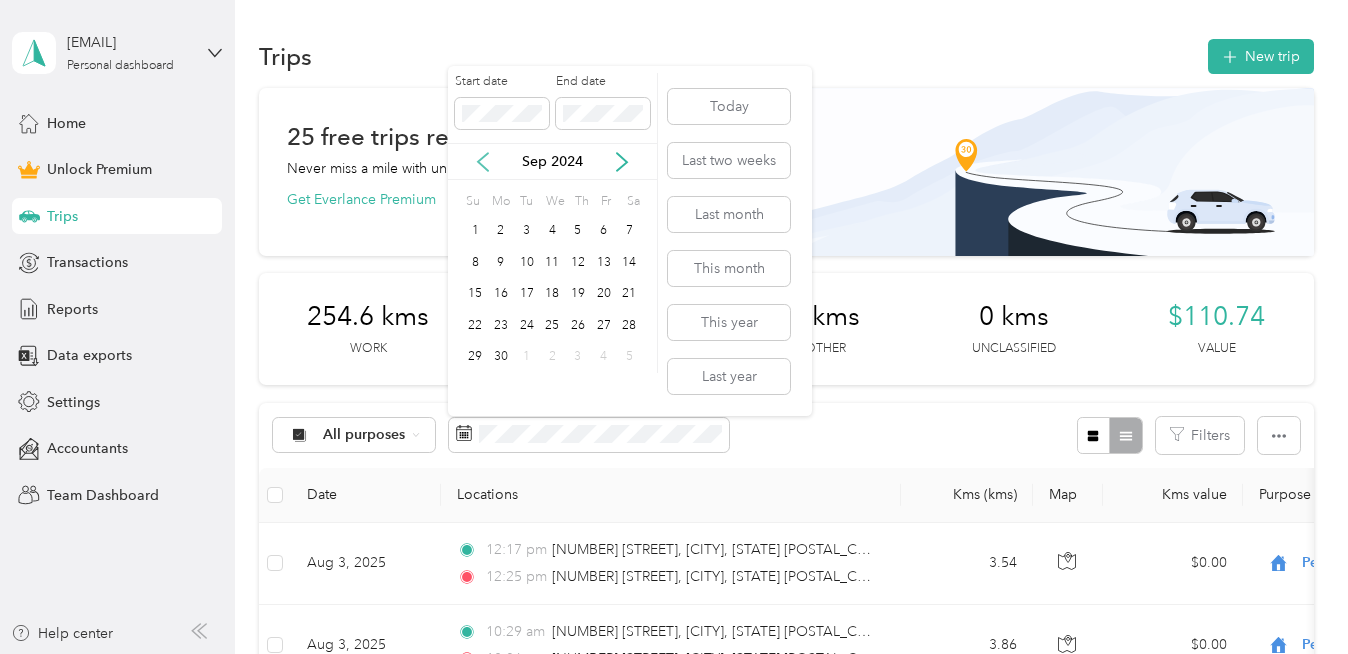 click 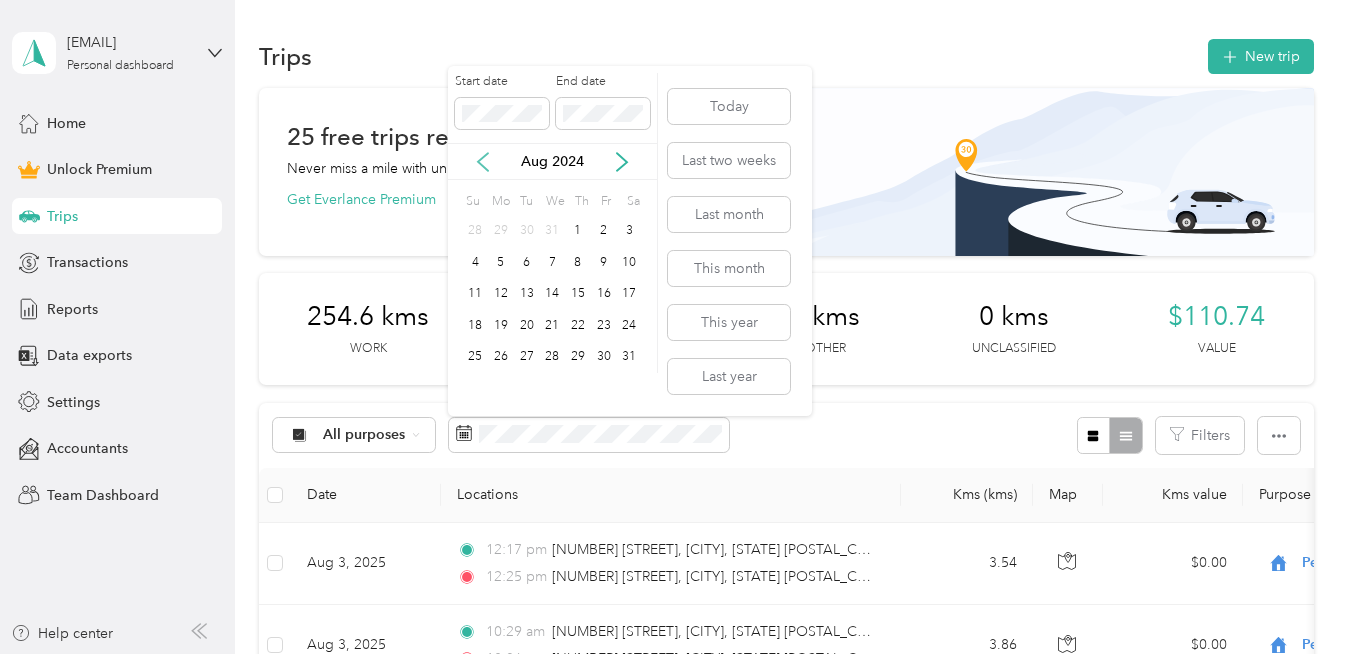 click 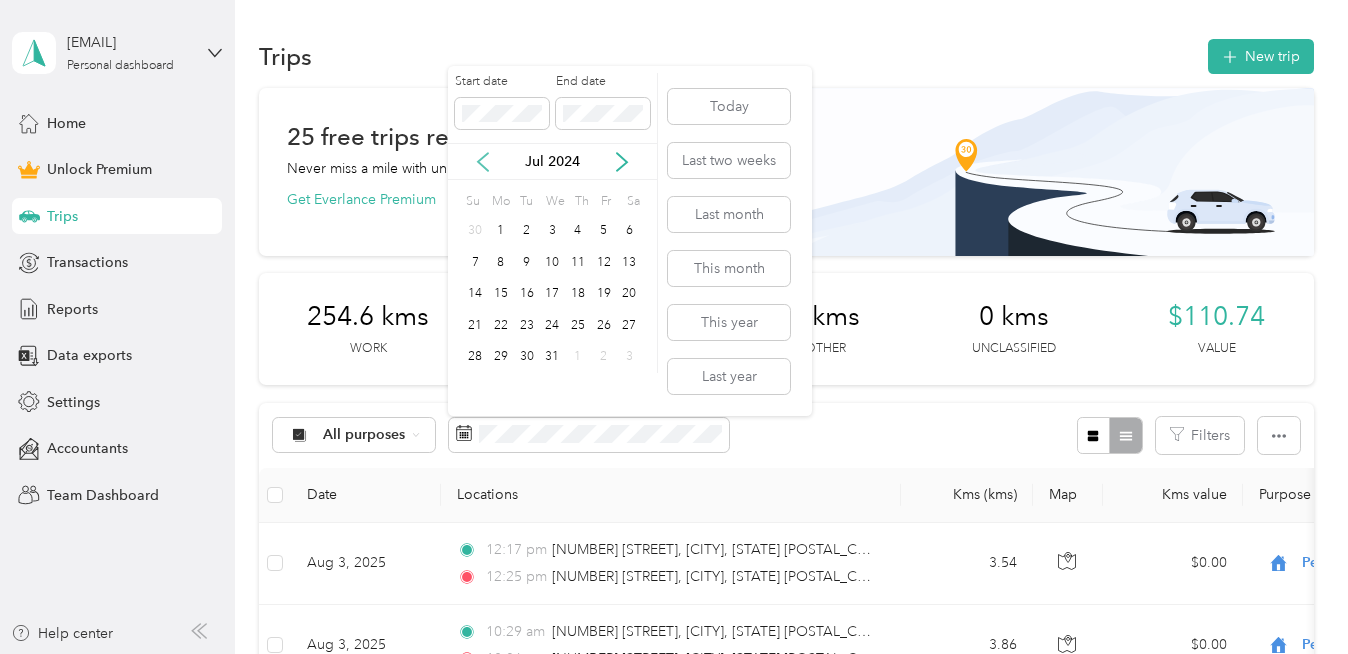 click 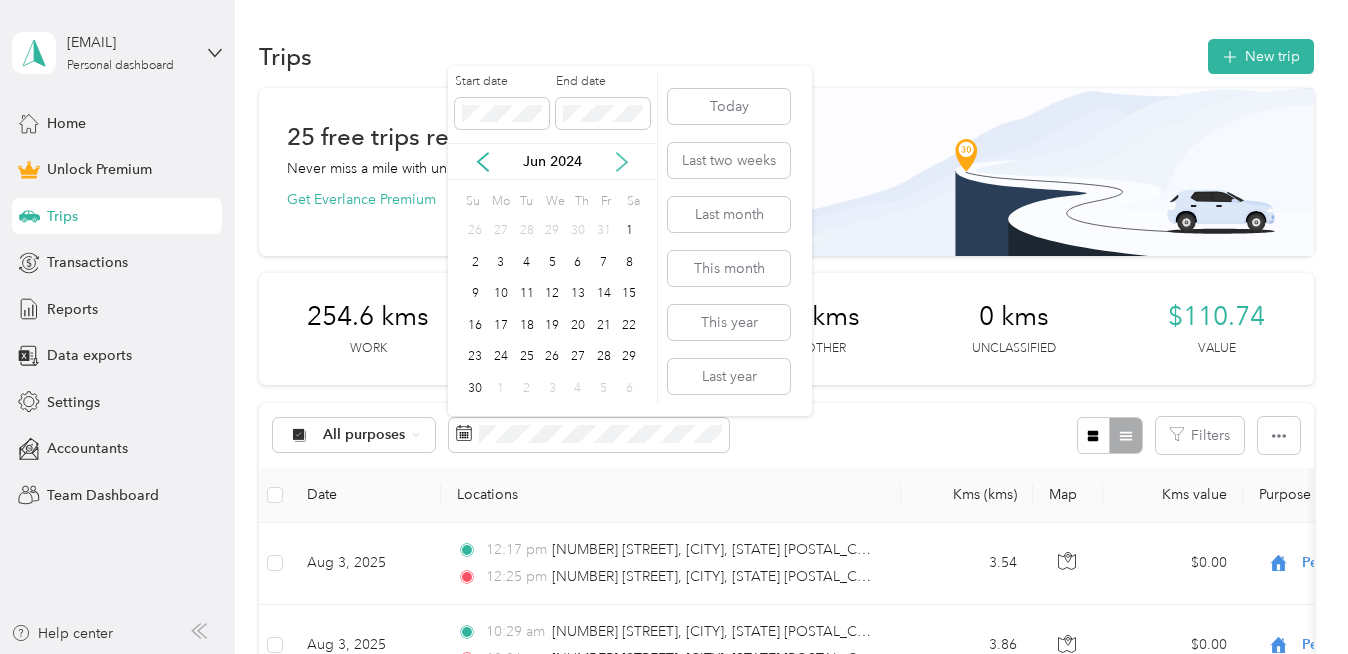 click 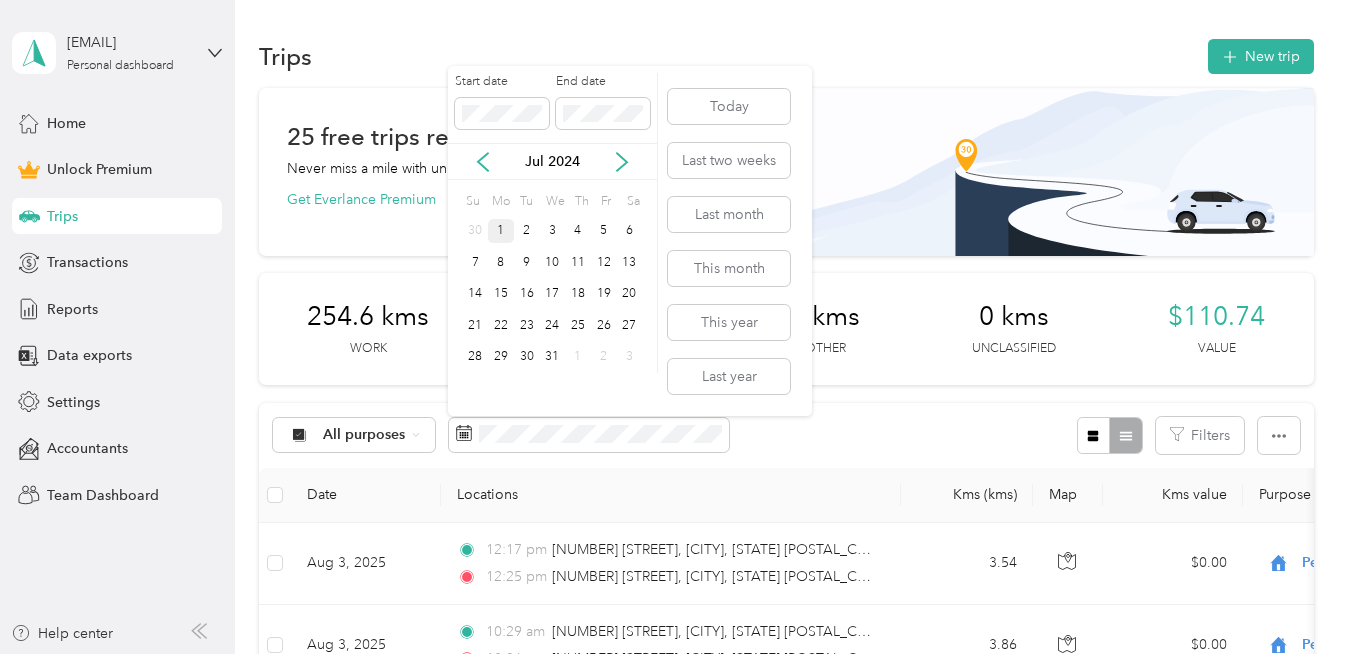 click on "1" at bounding box center [501, 231] 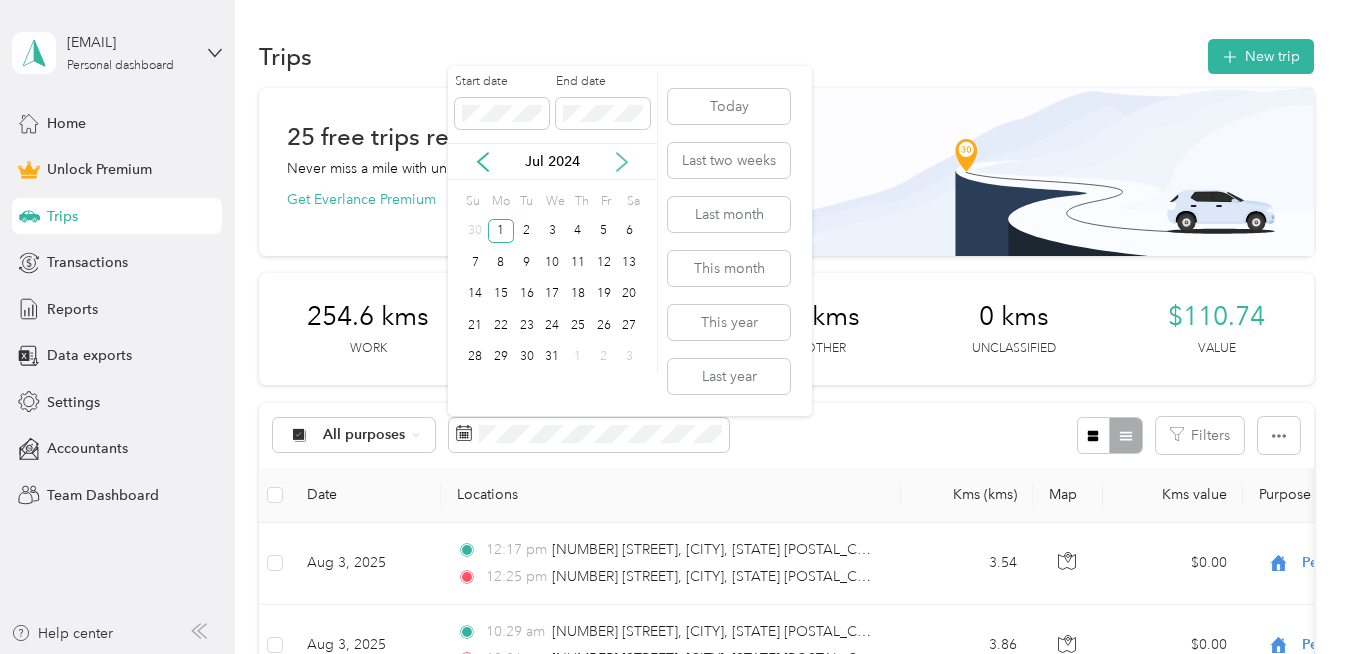 click 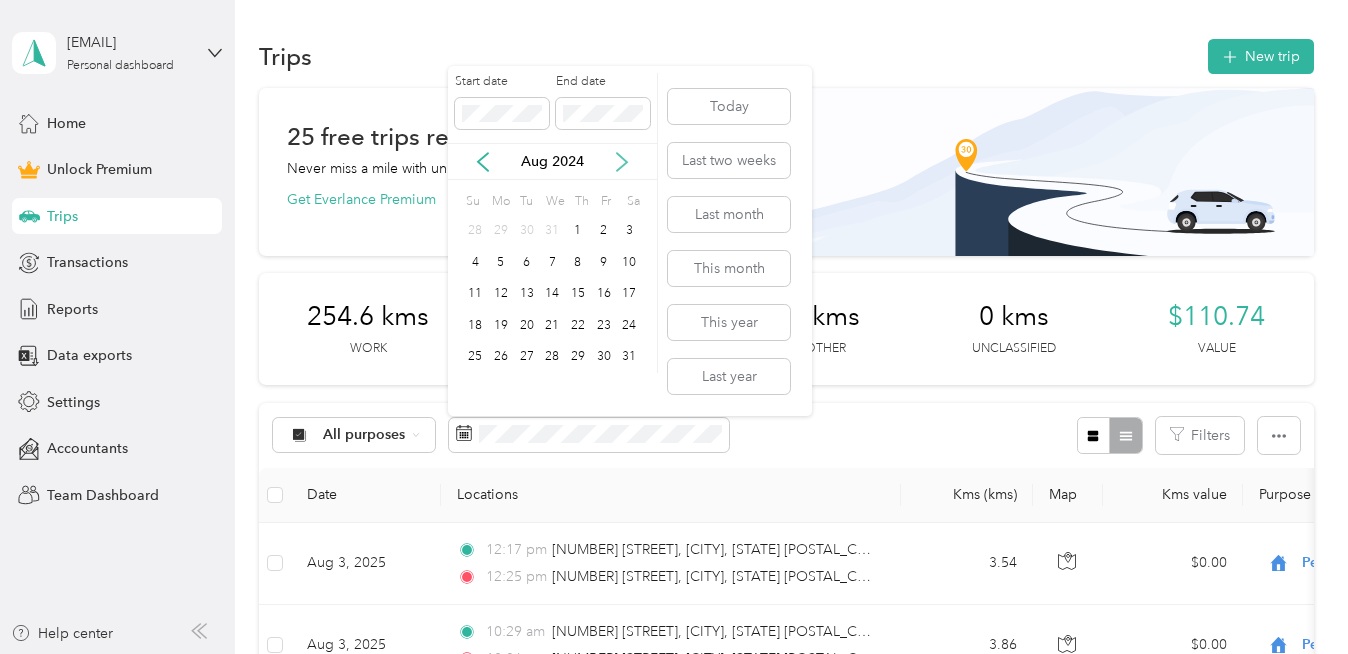 click 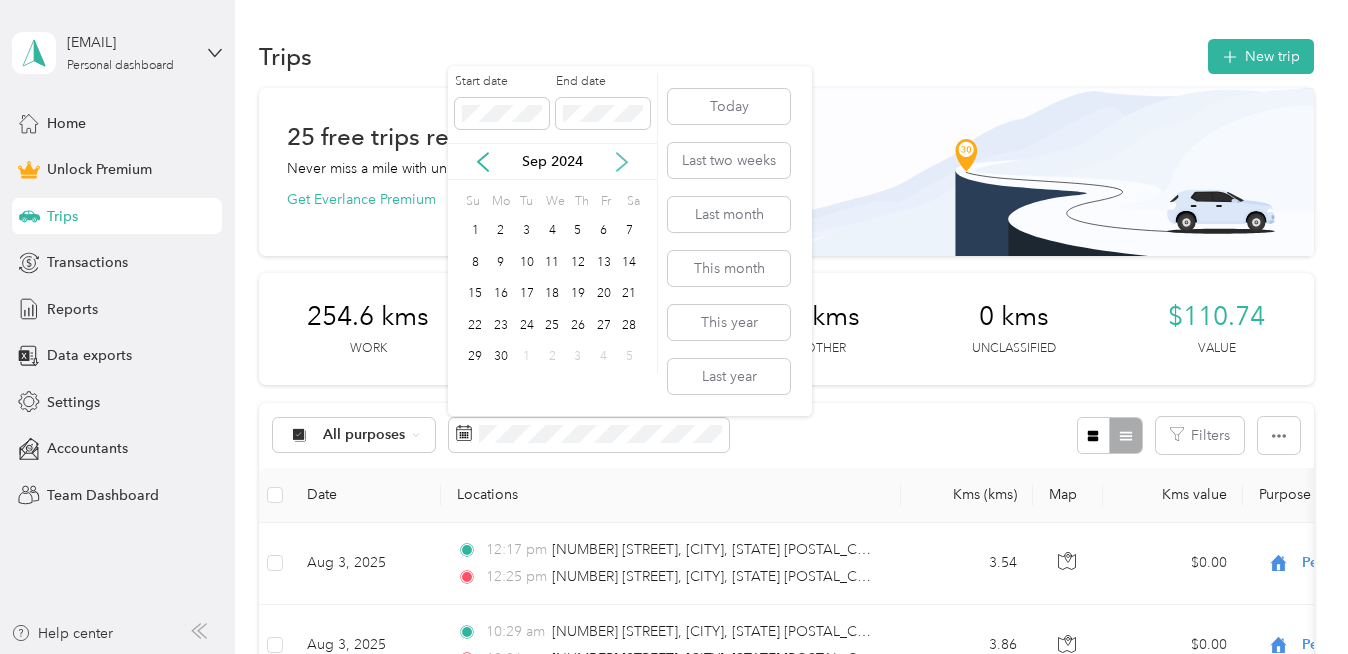 click 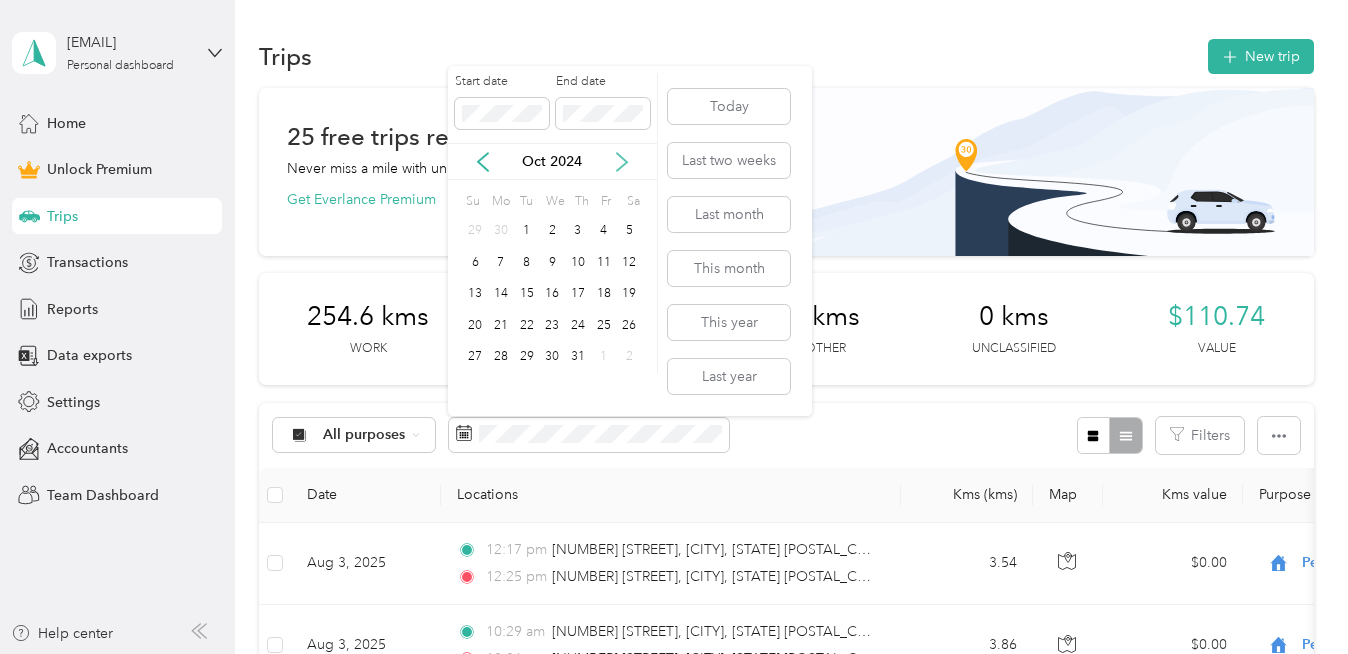 click 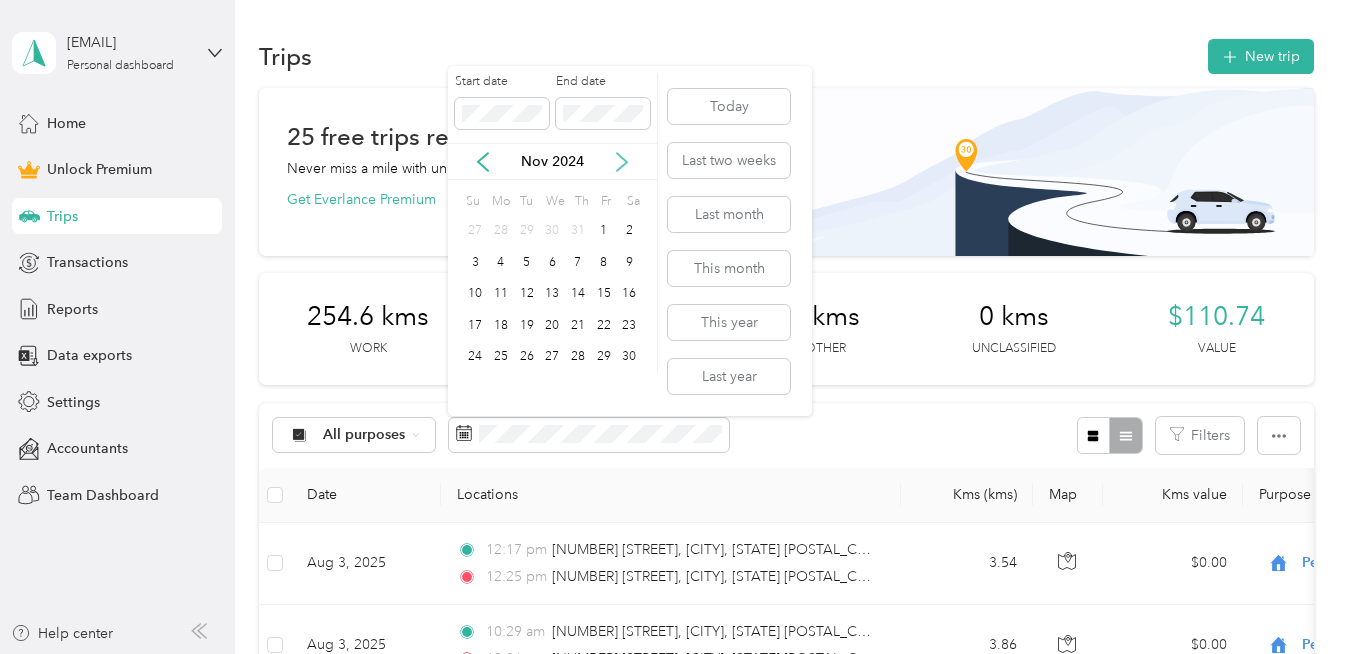 click 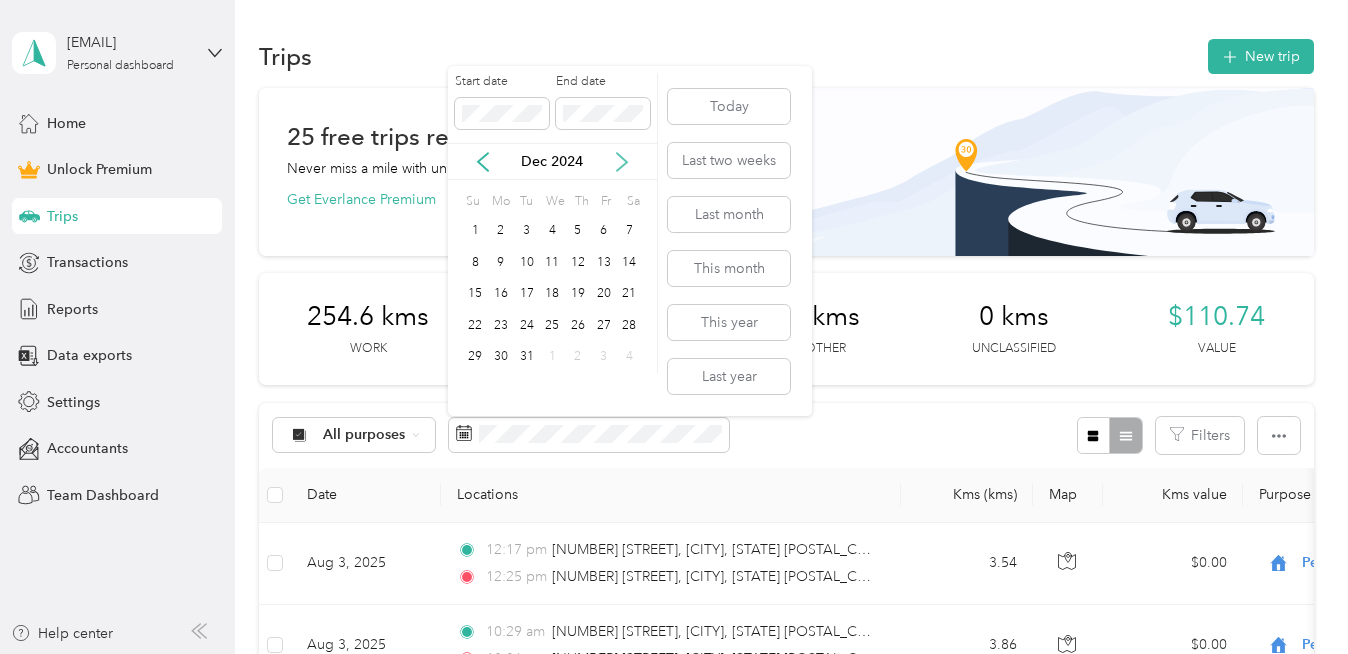 click 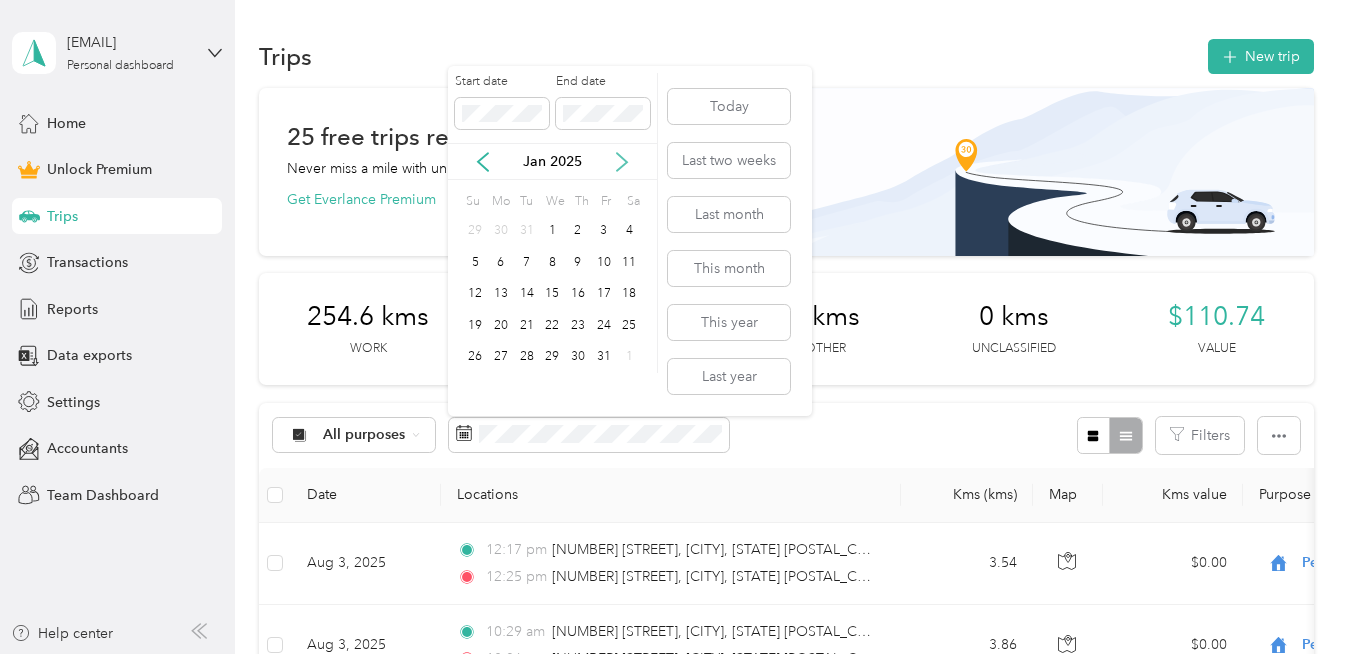 click 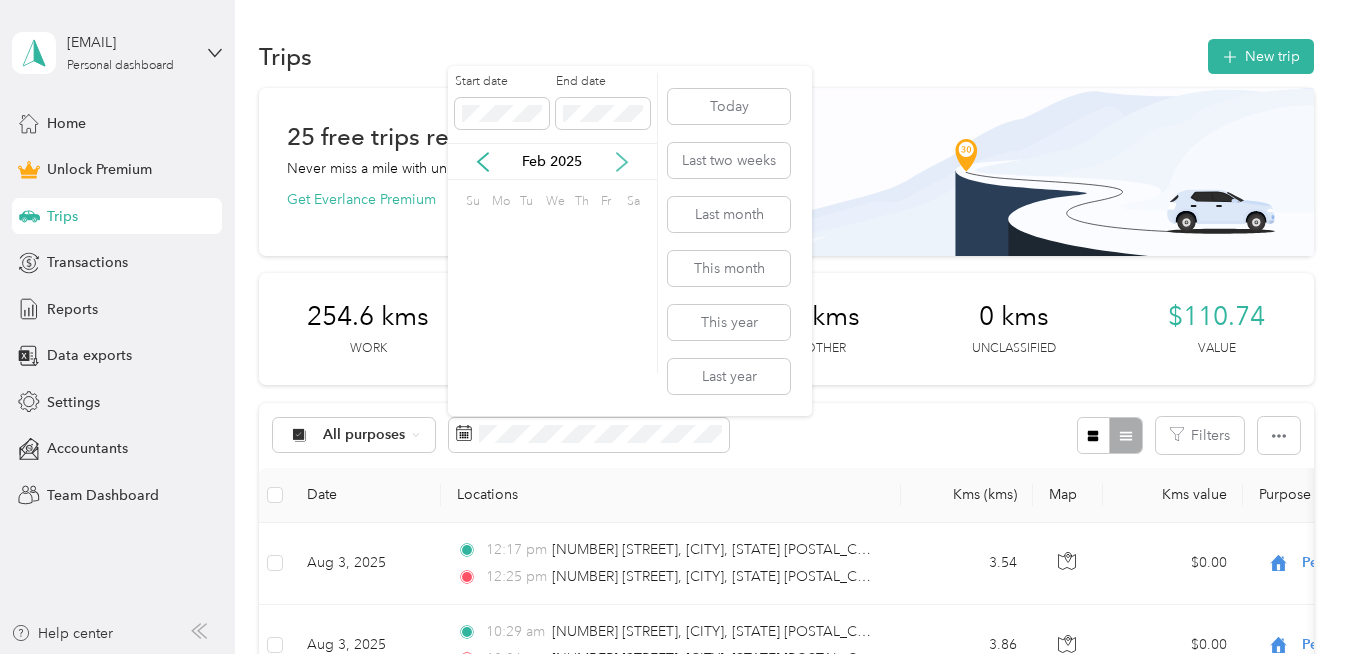 click 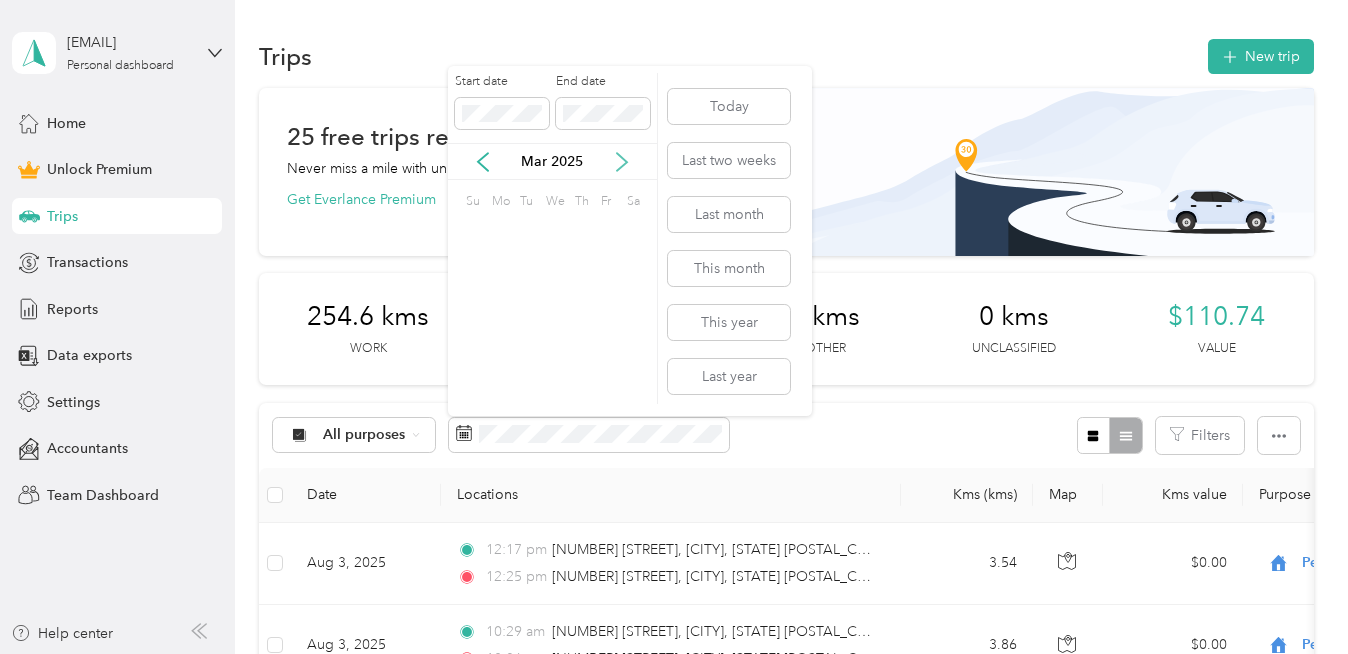 click 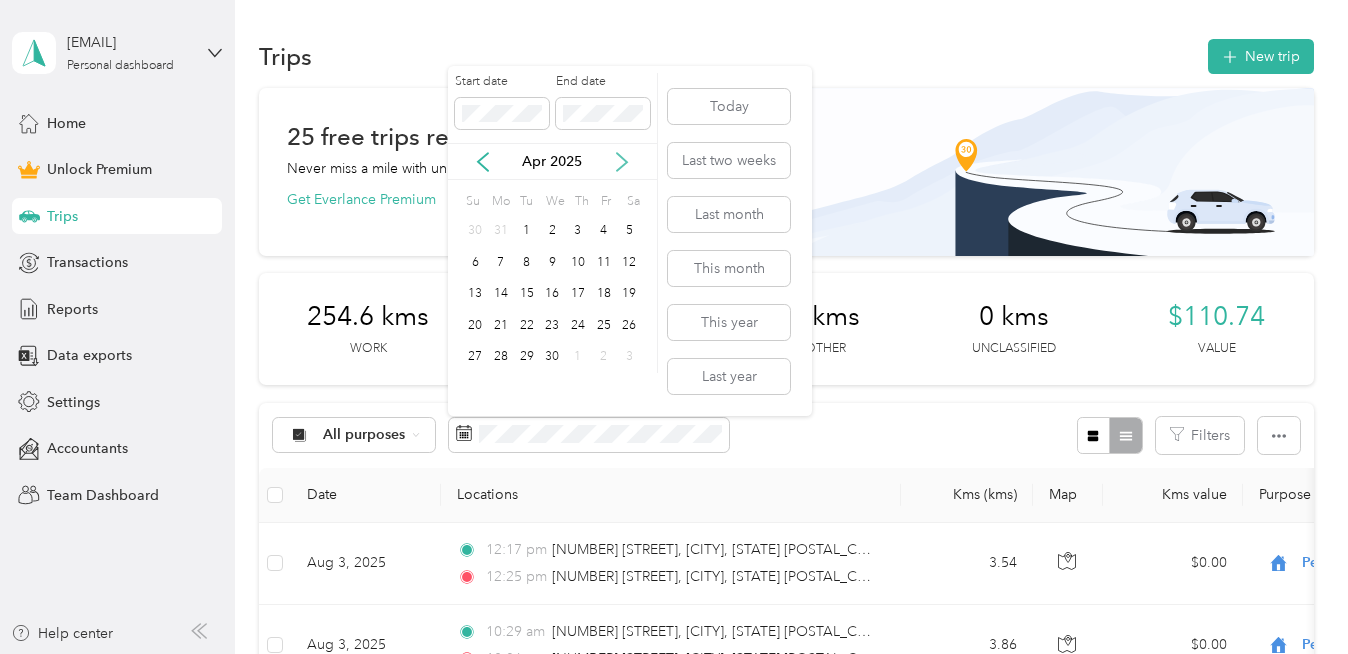 click 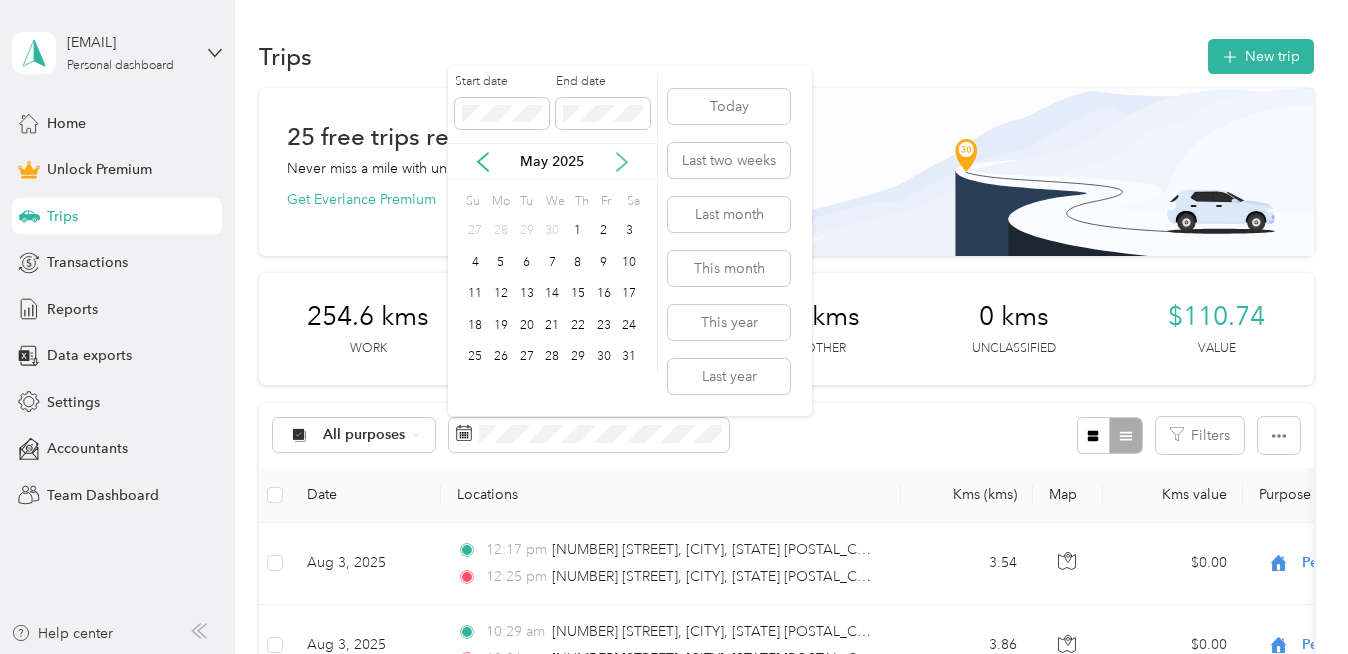 click 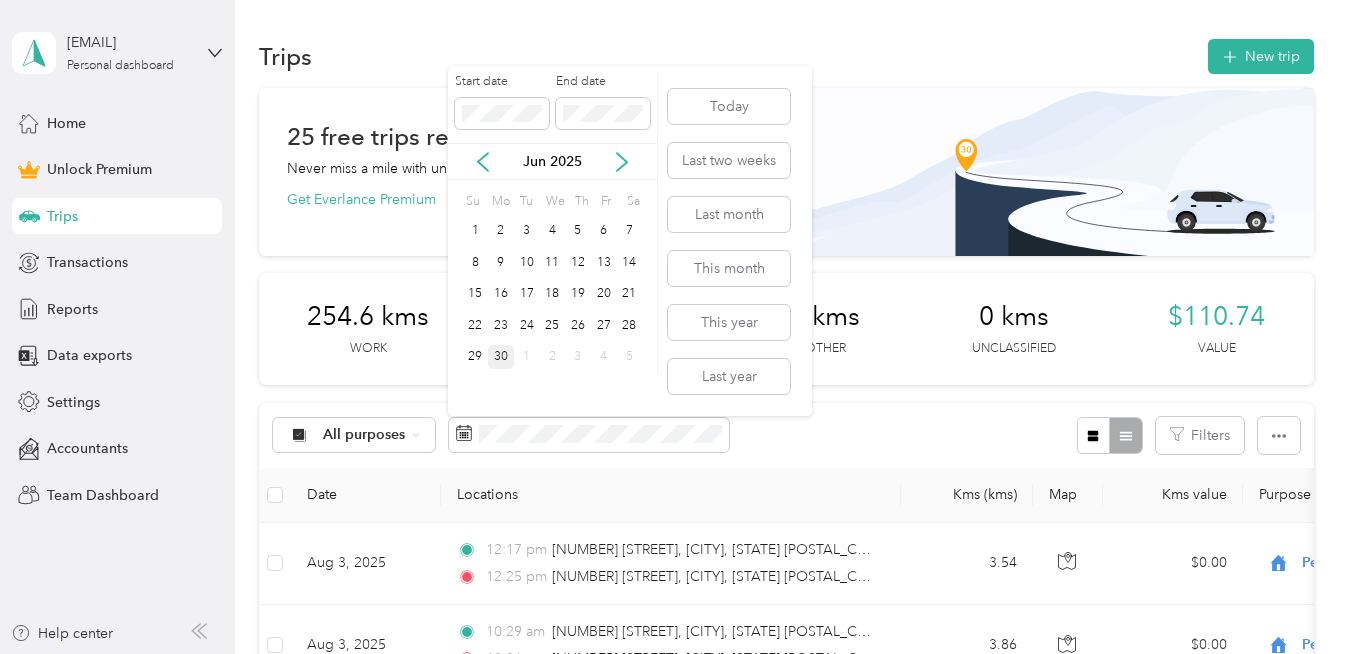 click on "30" at bounding box center [501, 357] 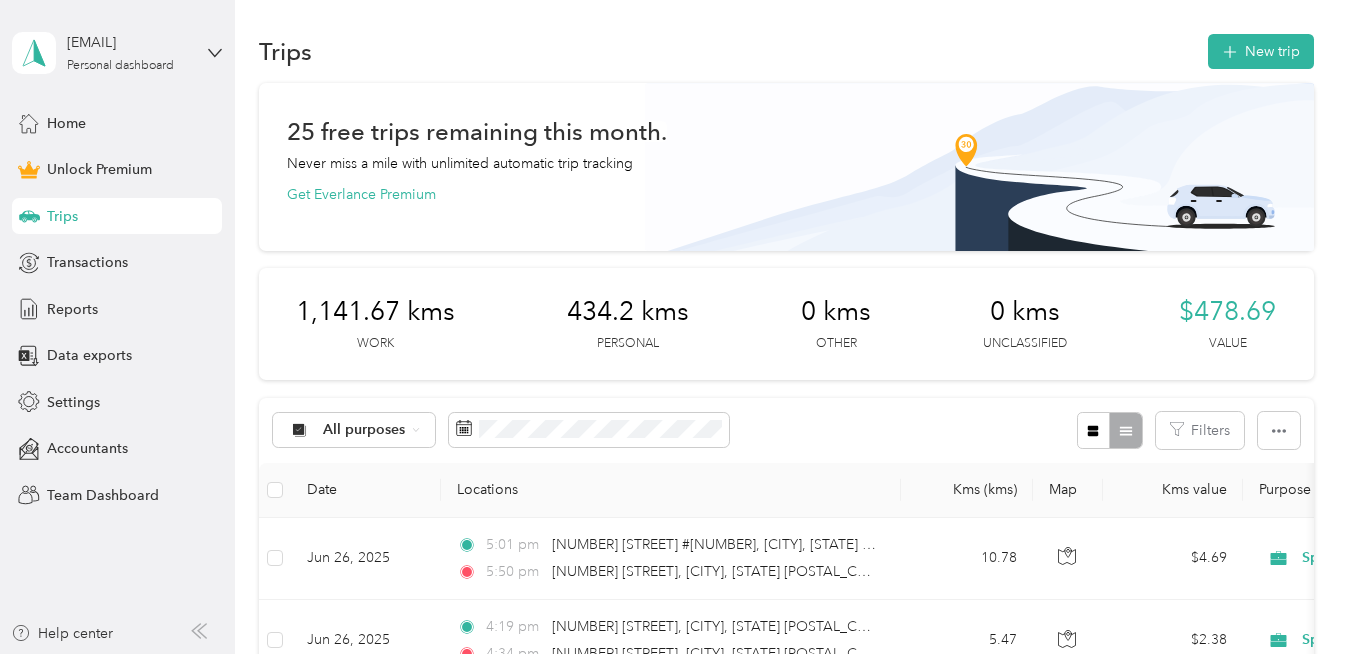 scroll, scrollTop: 48, scrollLeft: 0, axis: vertical 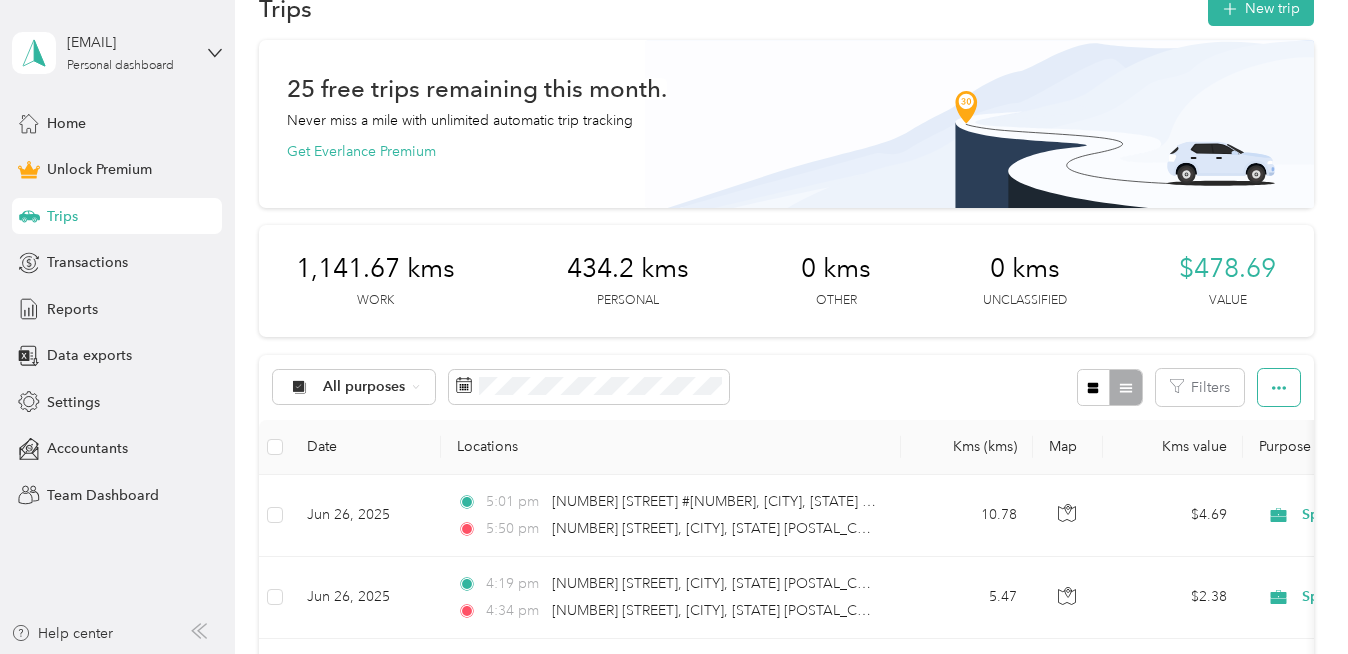 click at bounding box center (1279, 387) 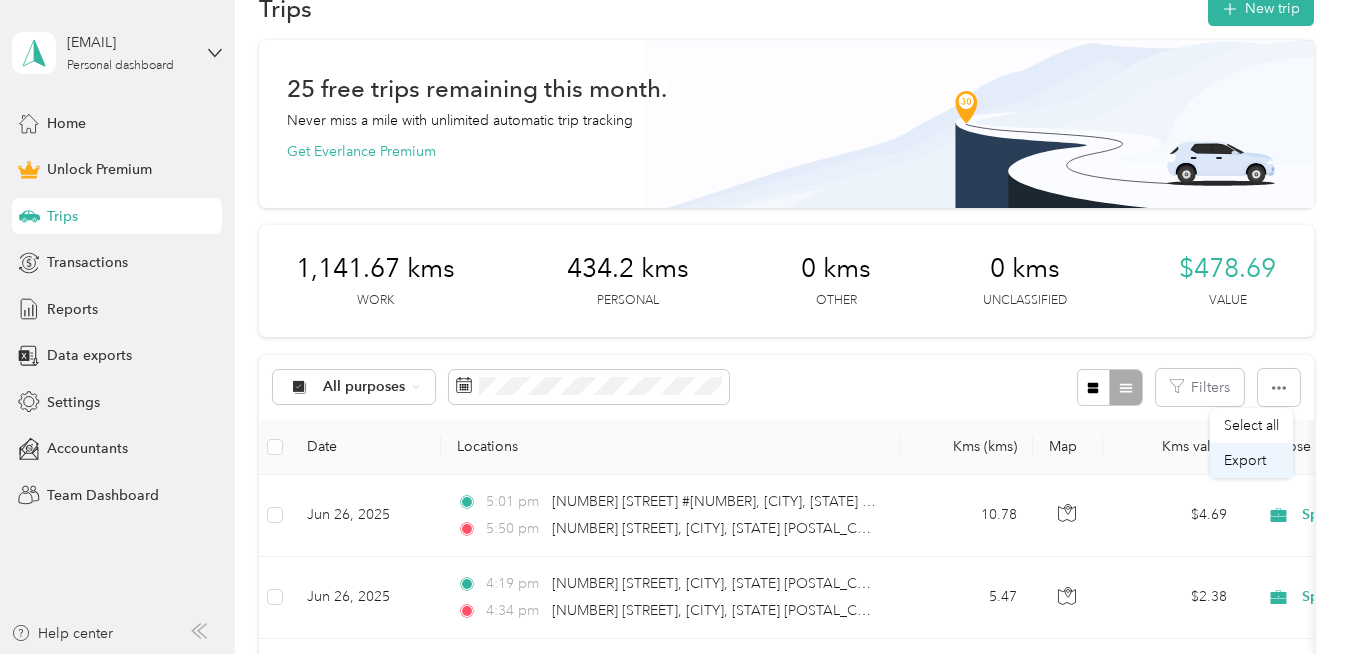 click on "Export" at bounding box center (1245, 460) 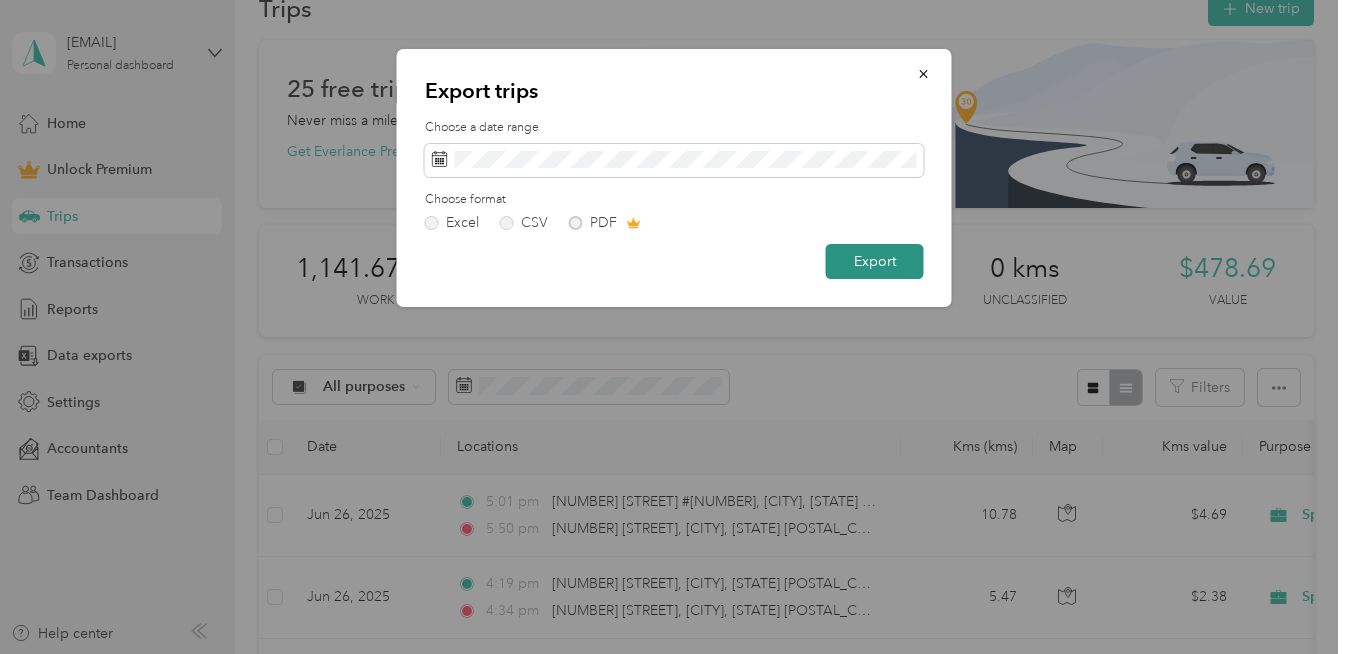 click on "Export" at bounding box center (875, 261) 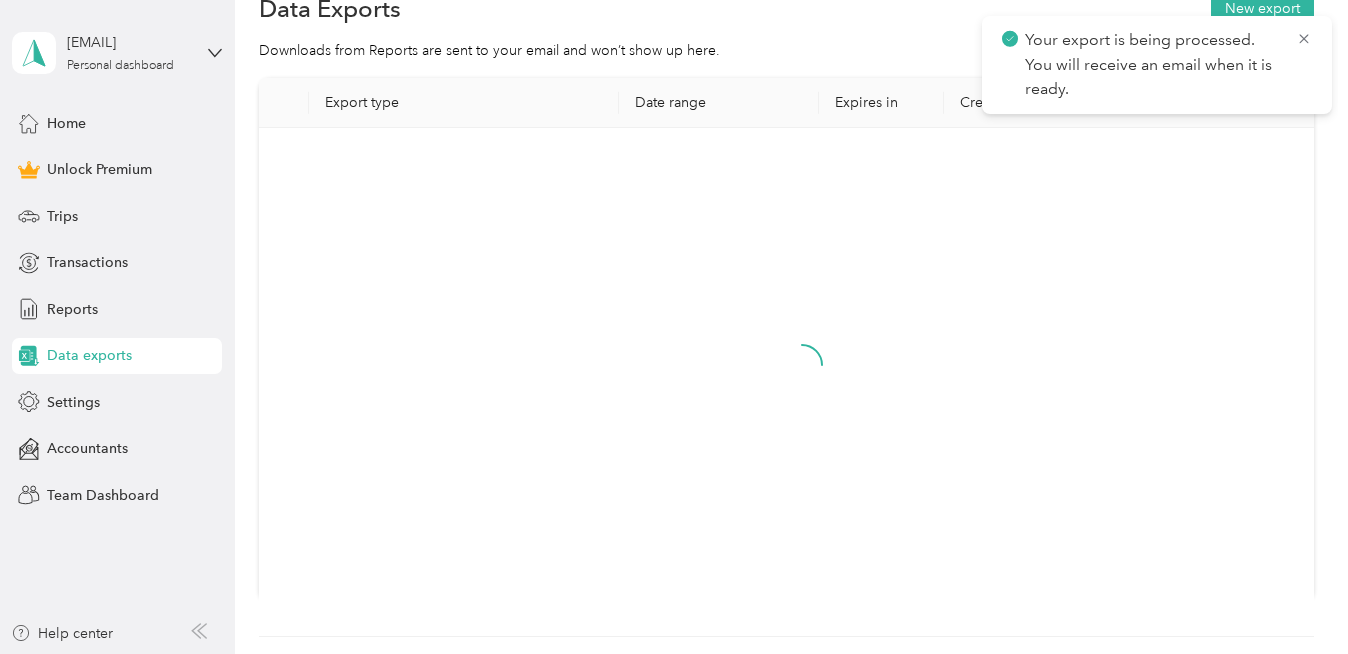 scroll, scrollTop: 0, scrollLeft: 0, axis: both 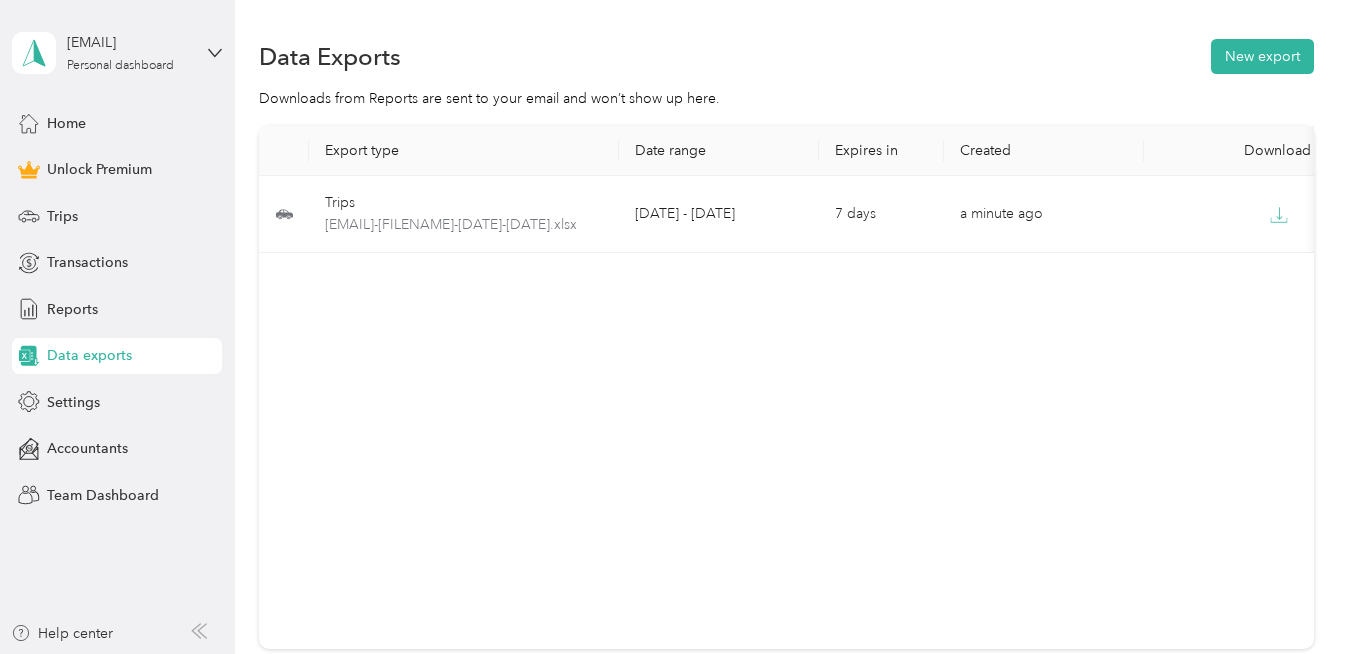 click on "Export type Date rangeExpires in Created Download             Trips [EMAIL]-[FILENAME]-[DATE]-[DATE].xlsx [DATE] - [DATE] [DURATION] ago" at bounding box center [786, 387] 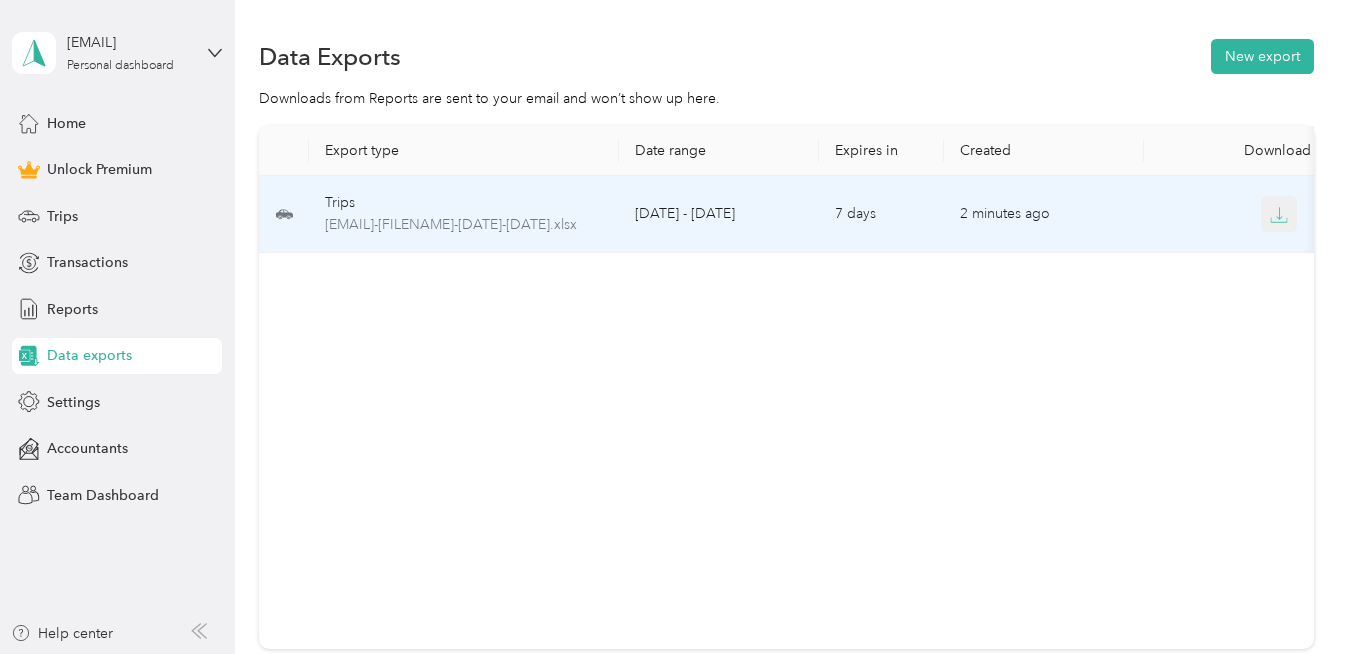 click 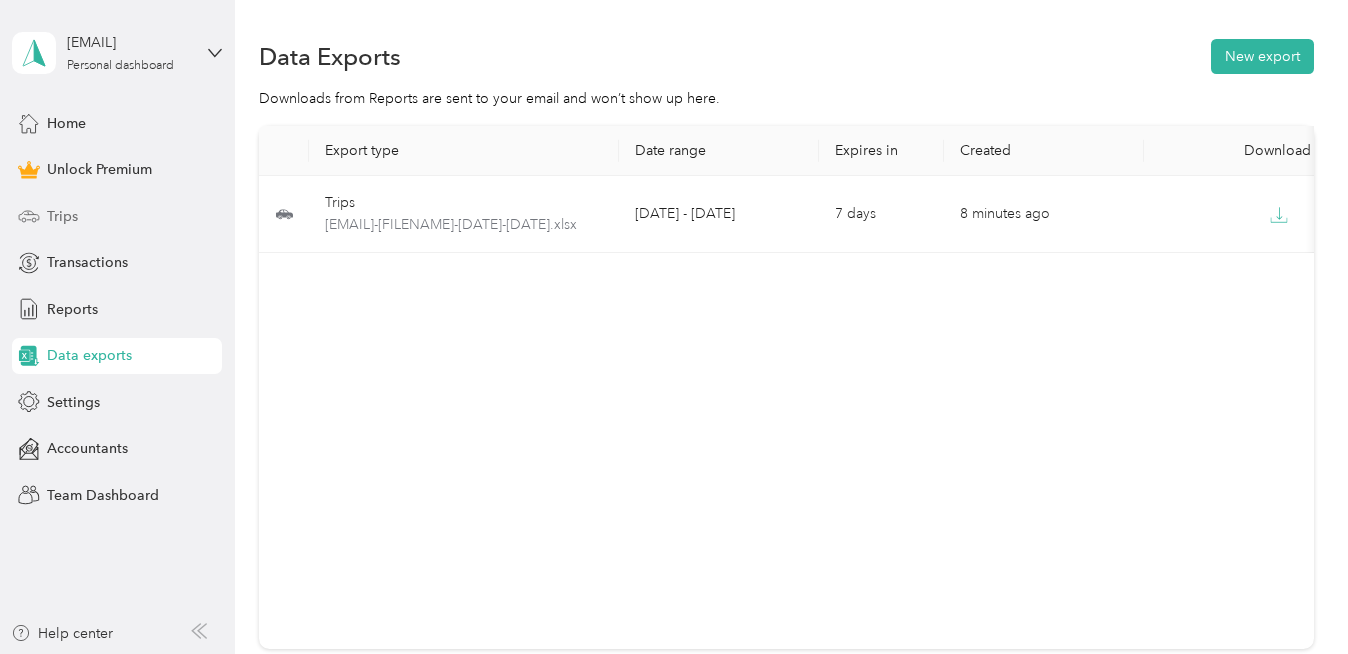 click on "Trips" at bounding box center [117, 216] 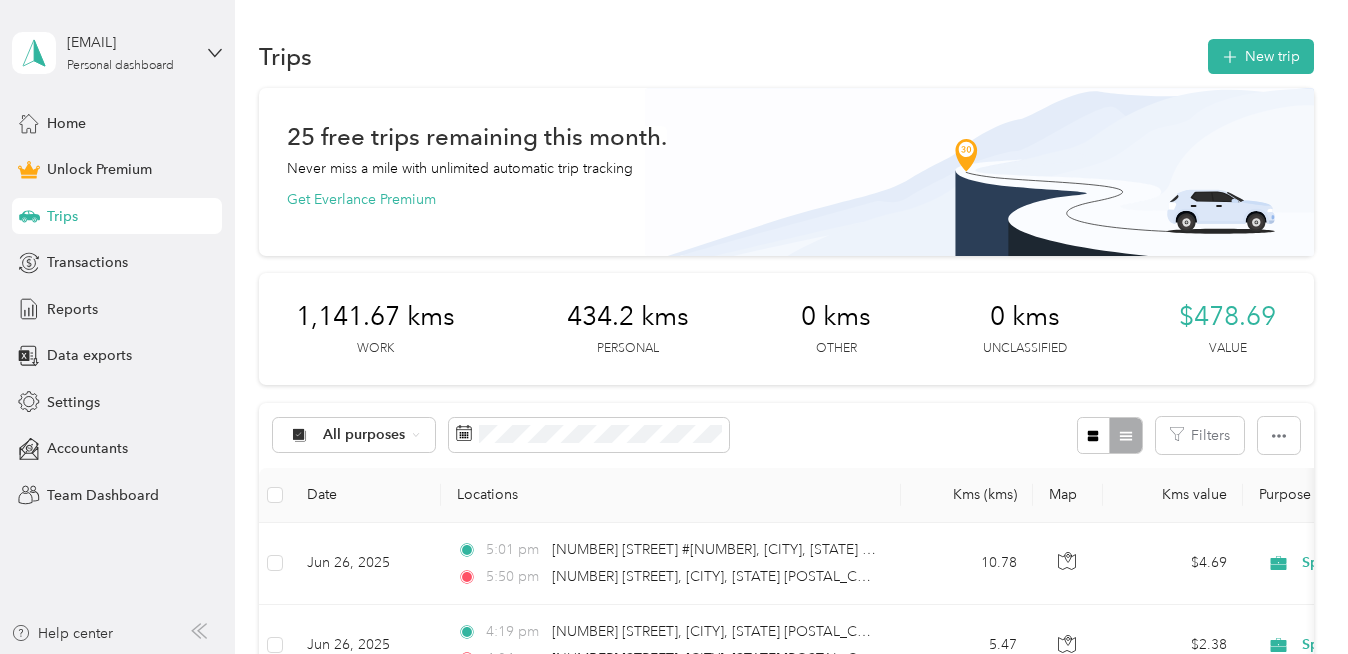 click on "Unclassified" at bounding box center (1025, 349) 